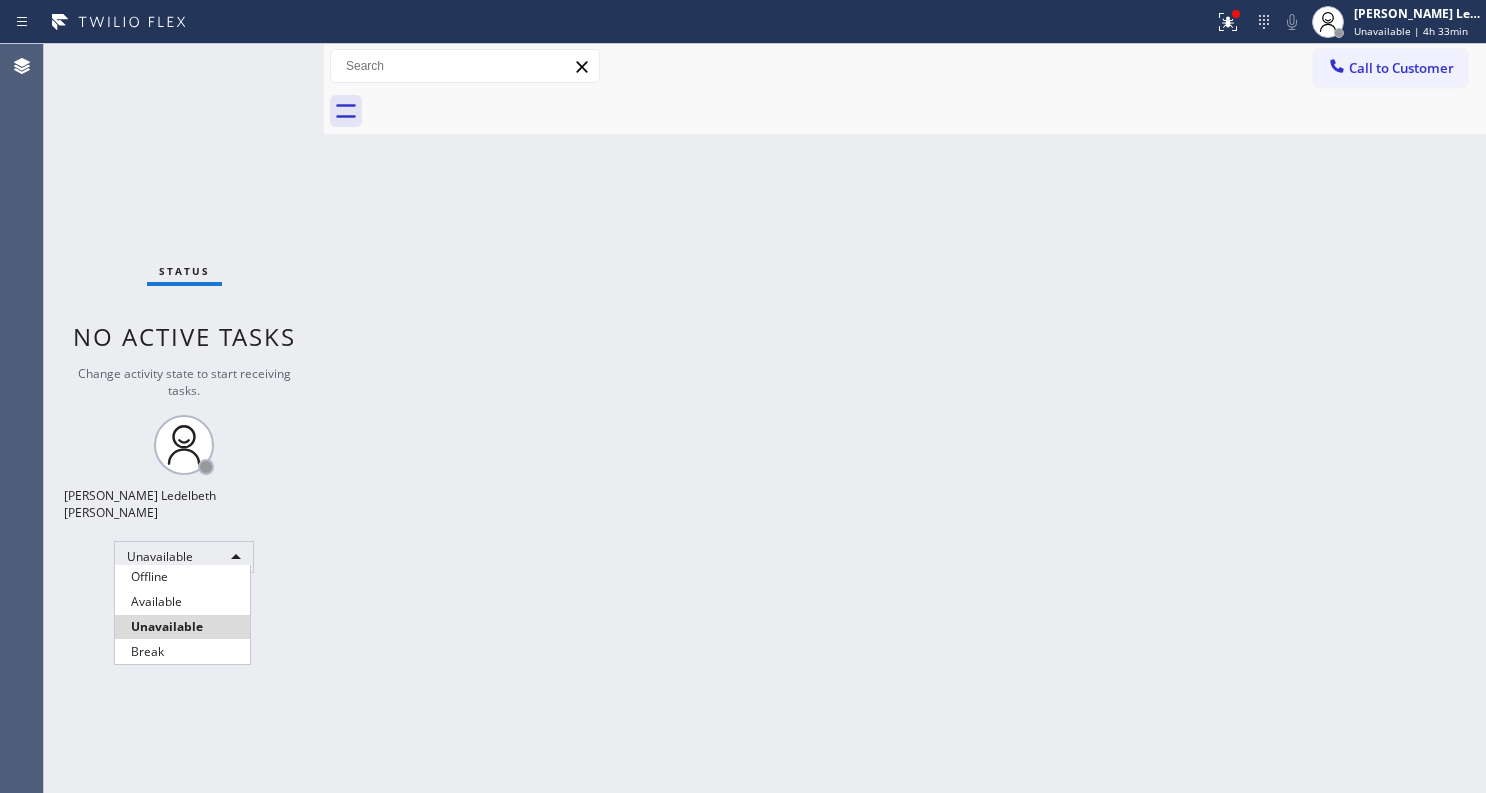 scroll, scrollTop: 0, scrollLeft: 0, axis: both 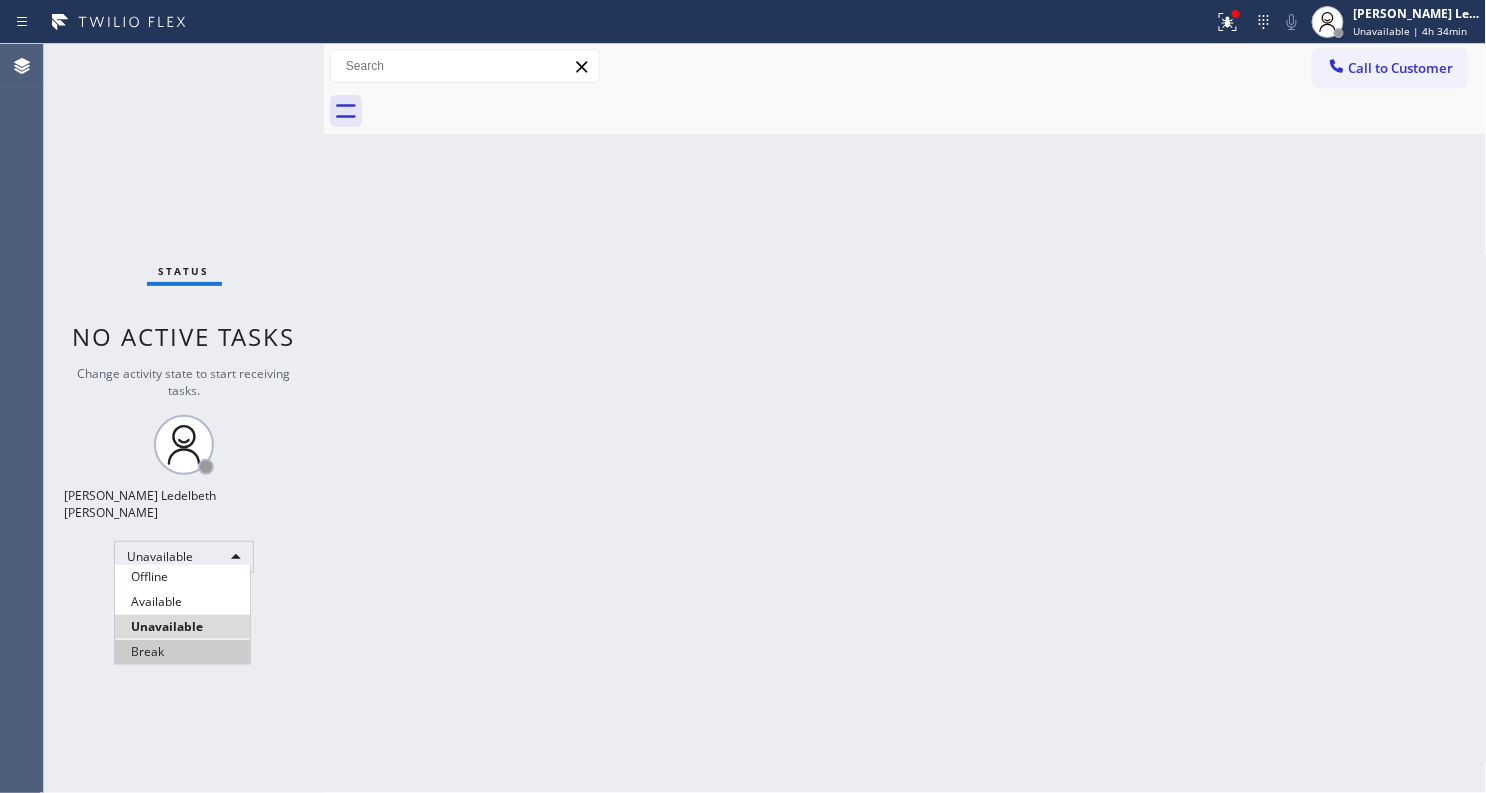 click on "Offline Available Unavailable Break" at bounding box center (182, 615) 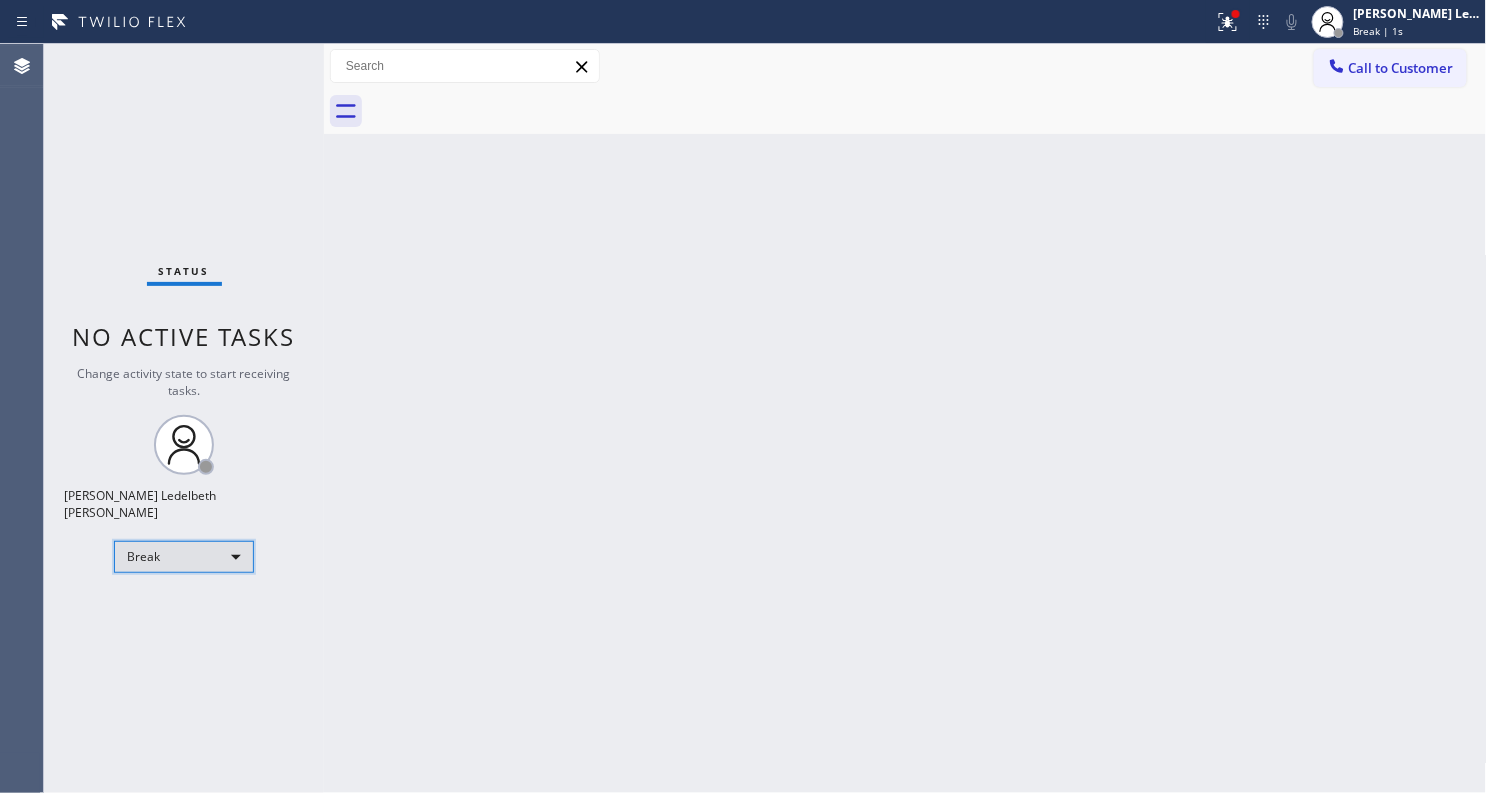 click on "Break" at bounding box center (184, 557) 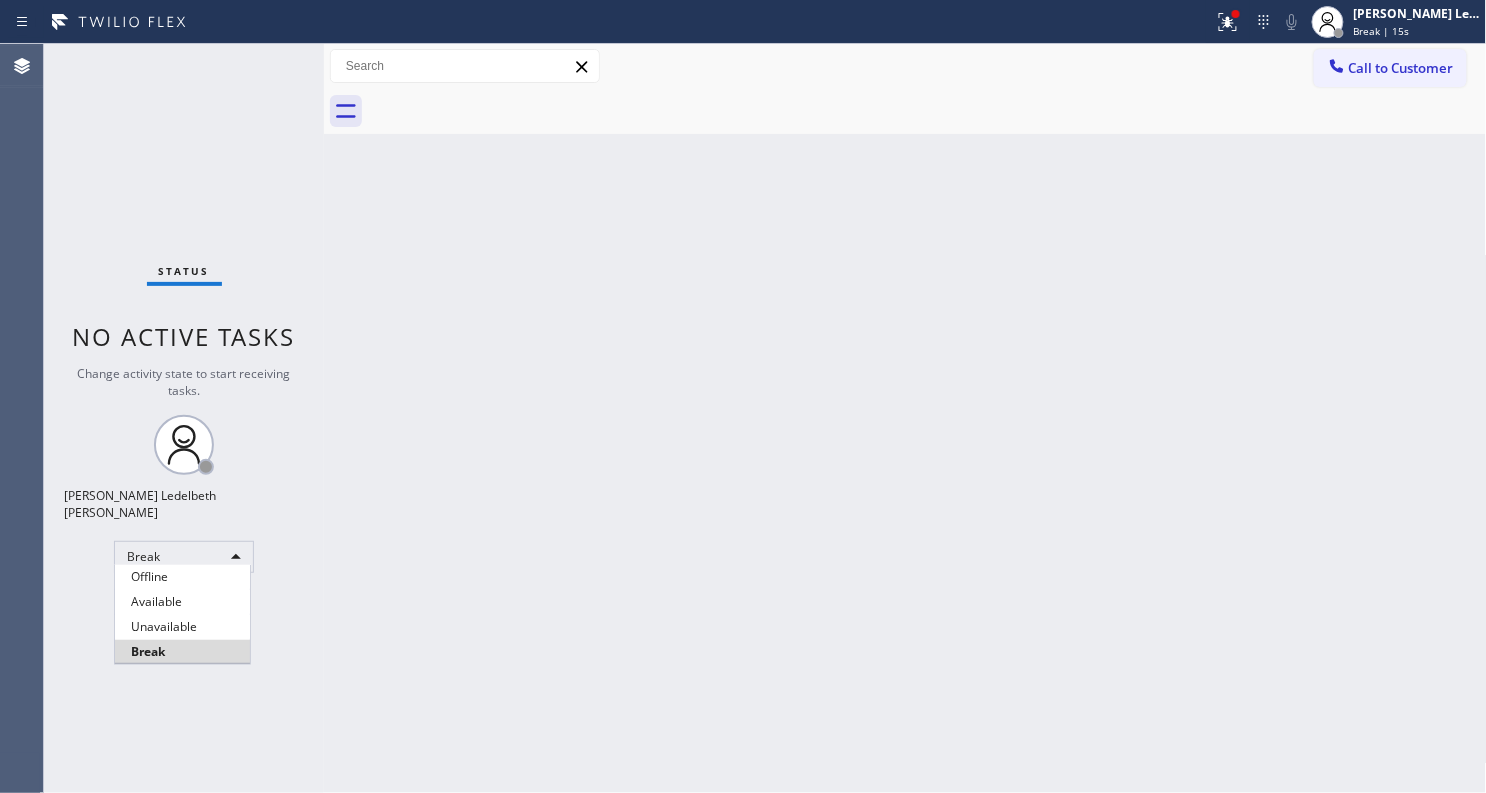 type 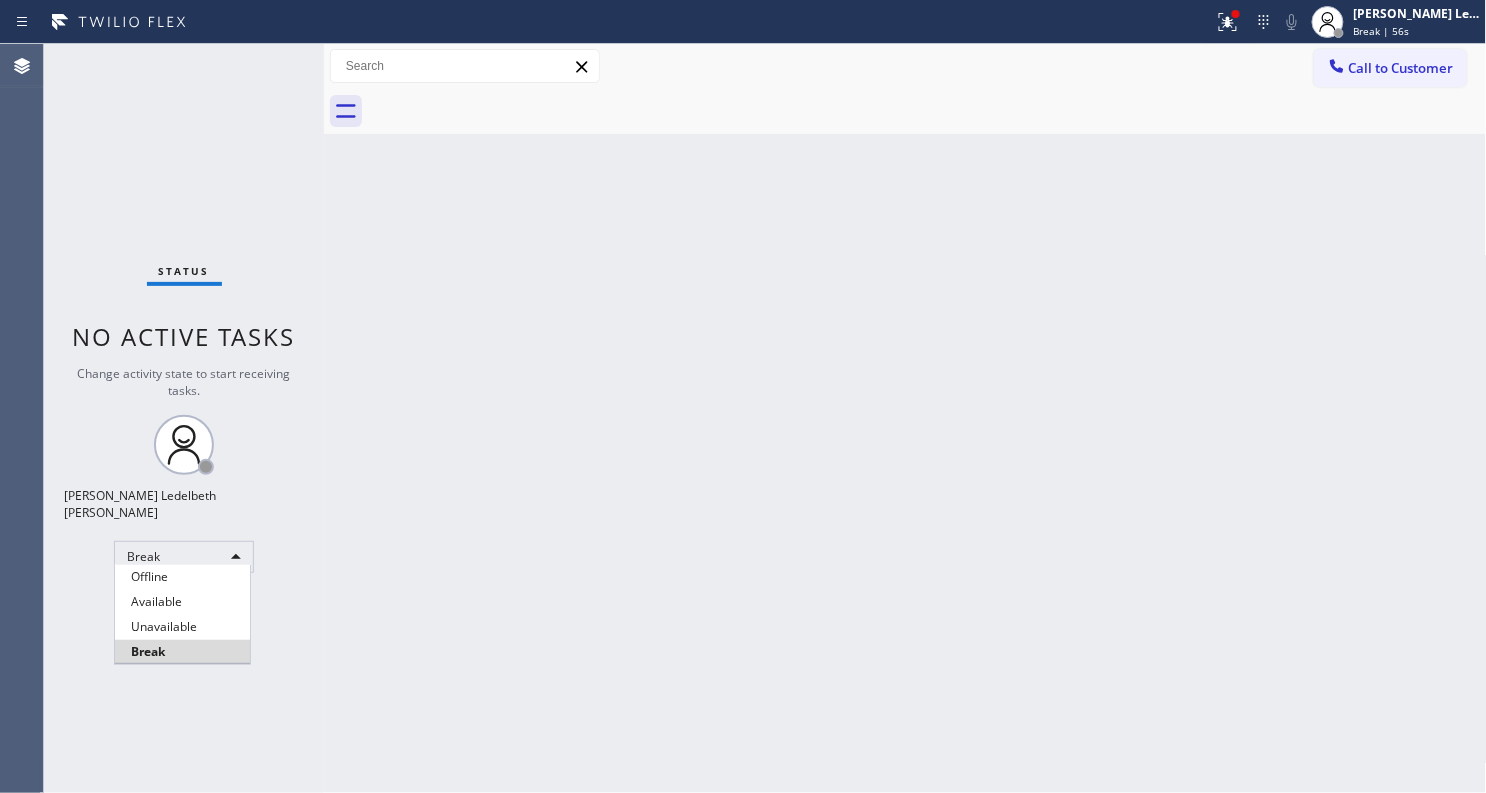 type 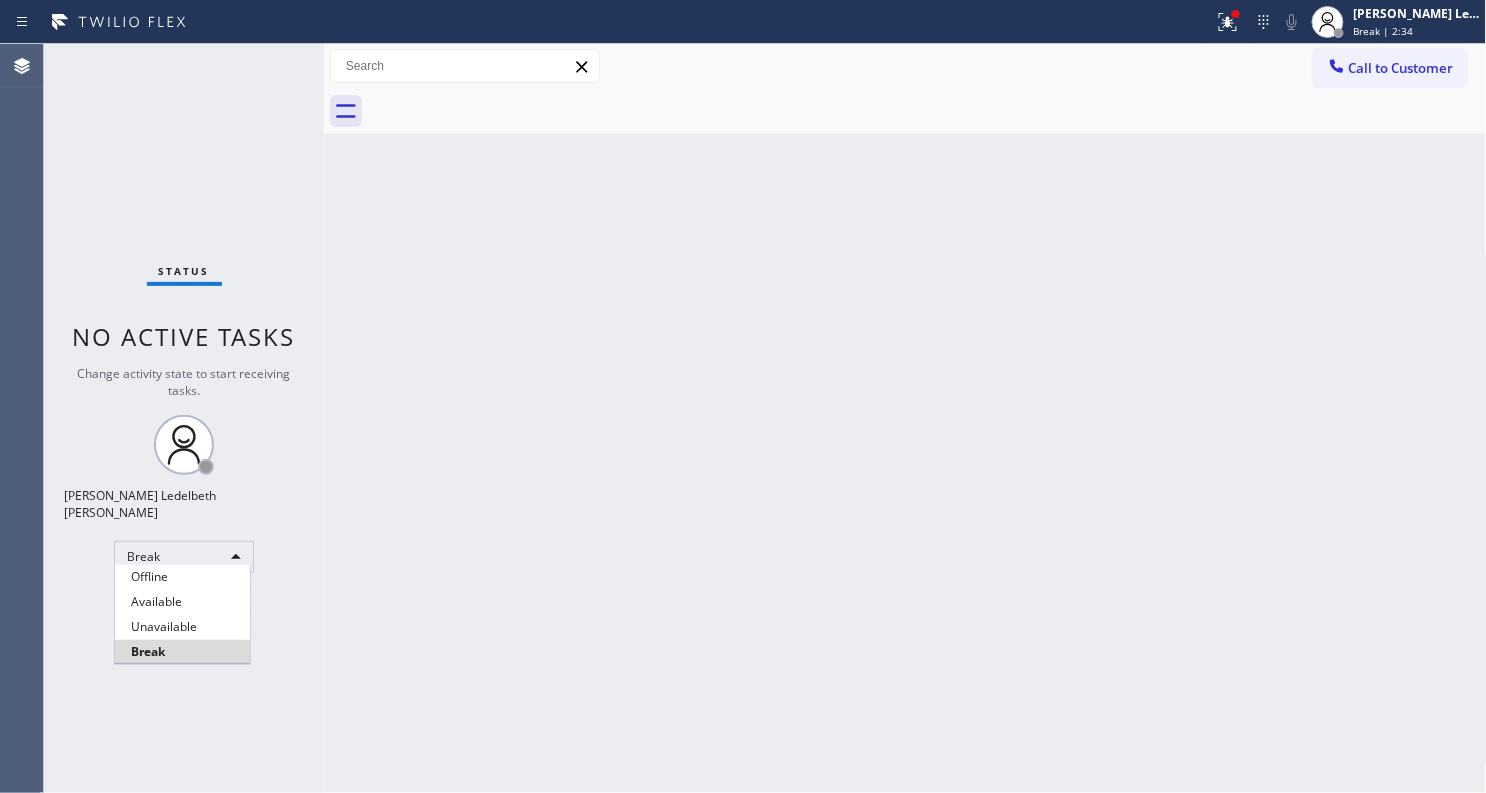 type 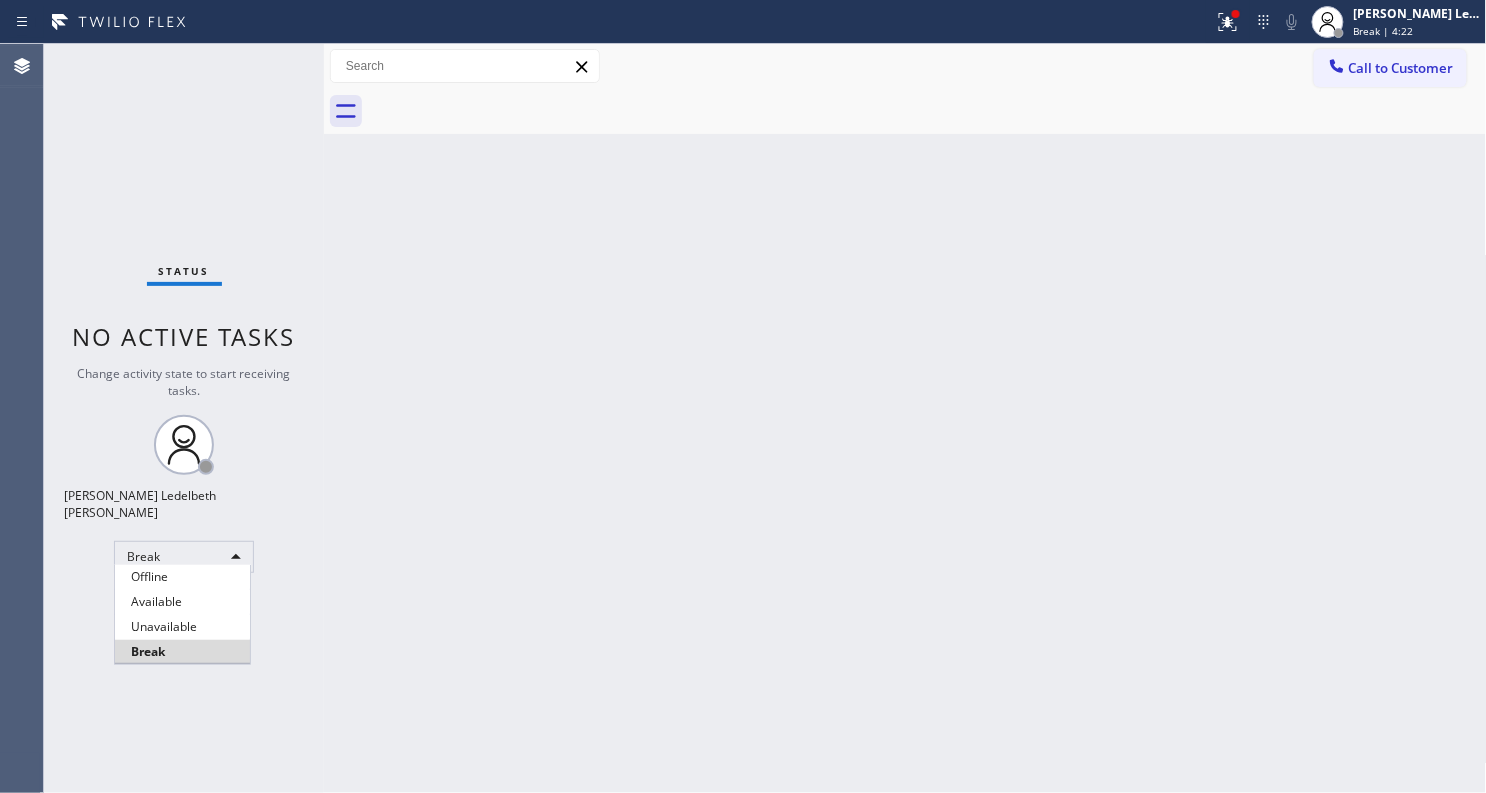 type 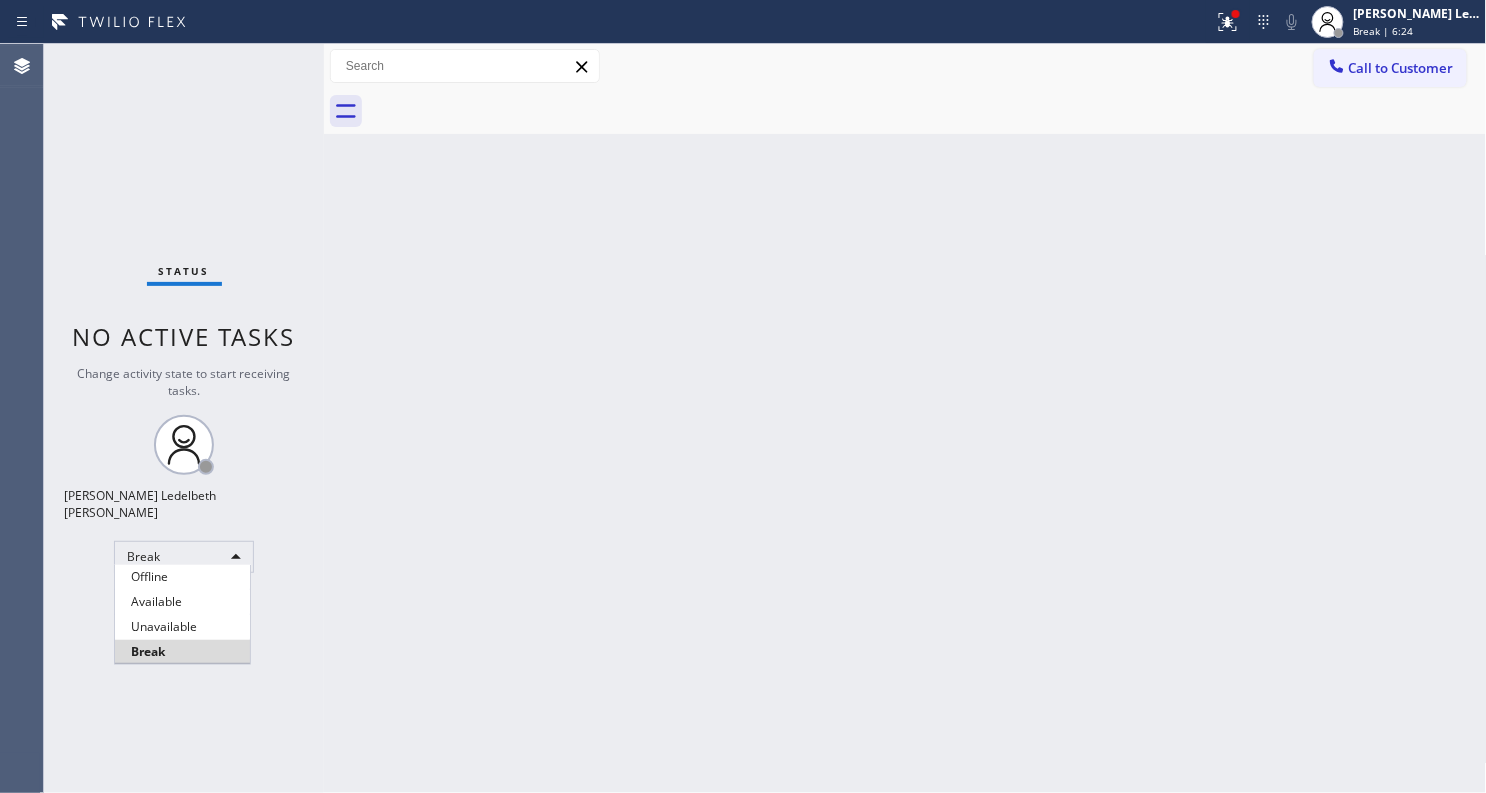 type 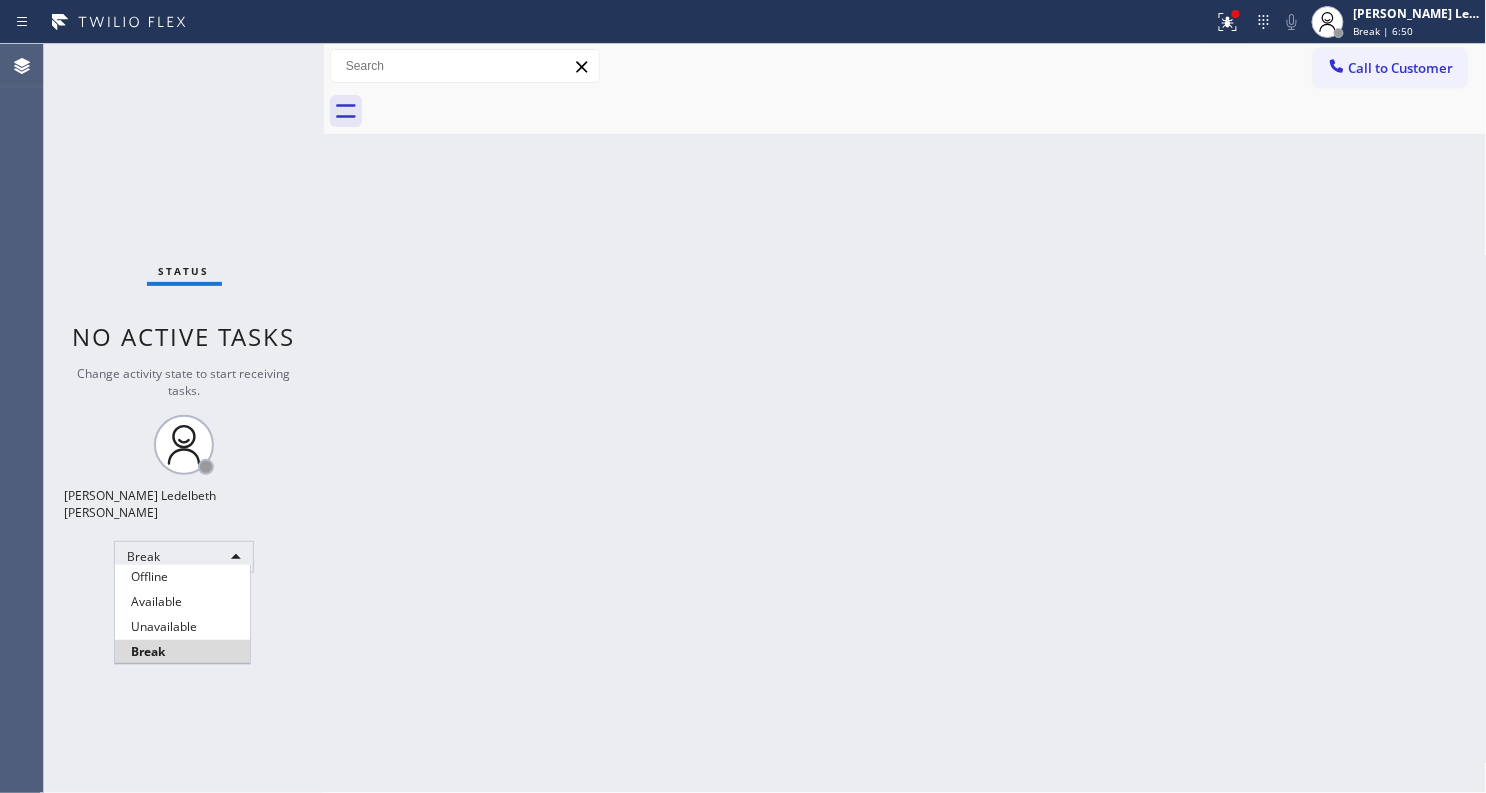 type 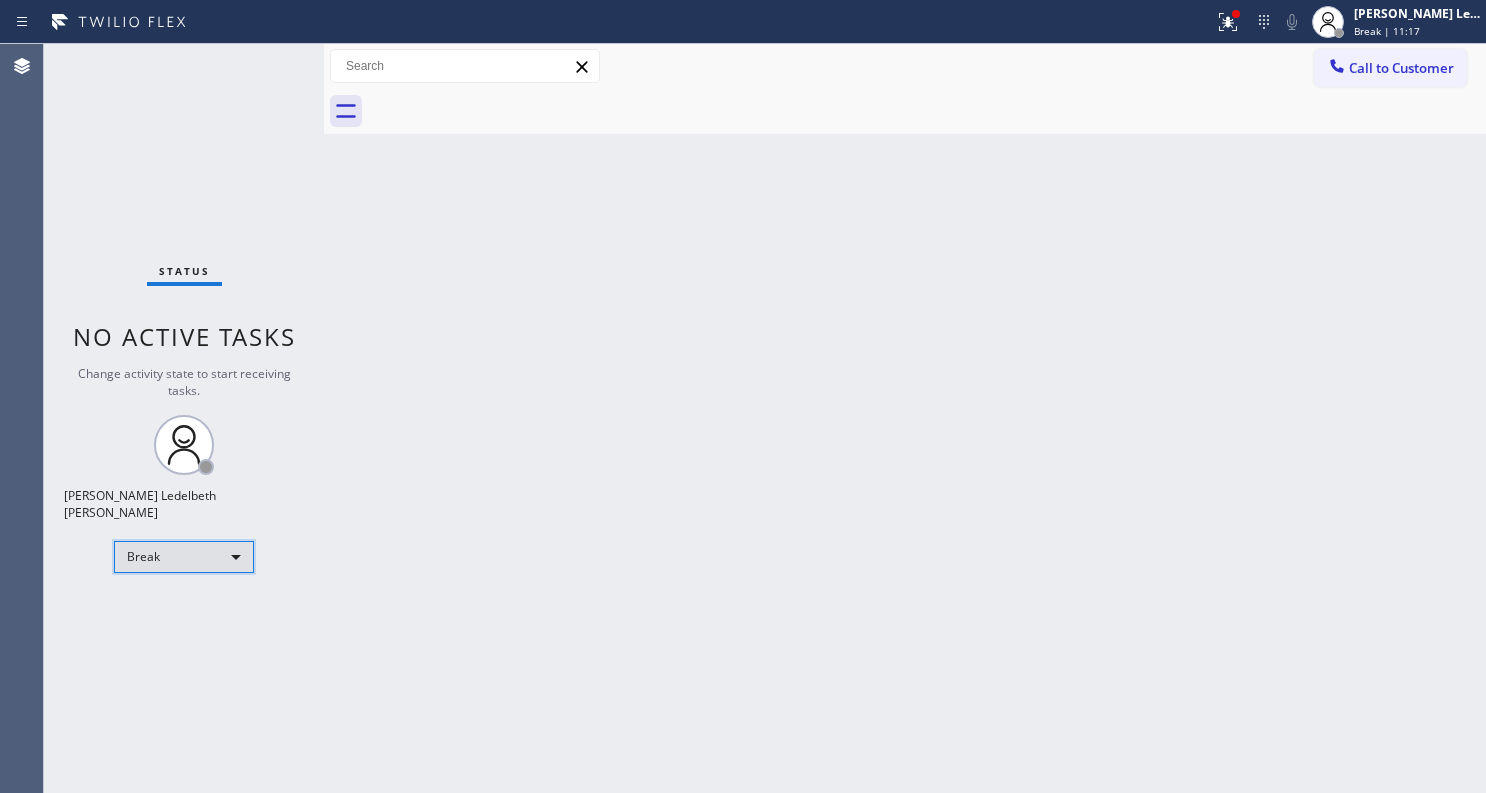 scroll, scrollTop: 0, scrollLeft: 0, axis: both 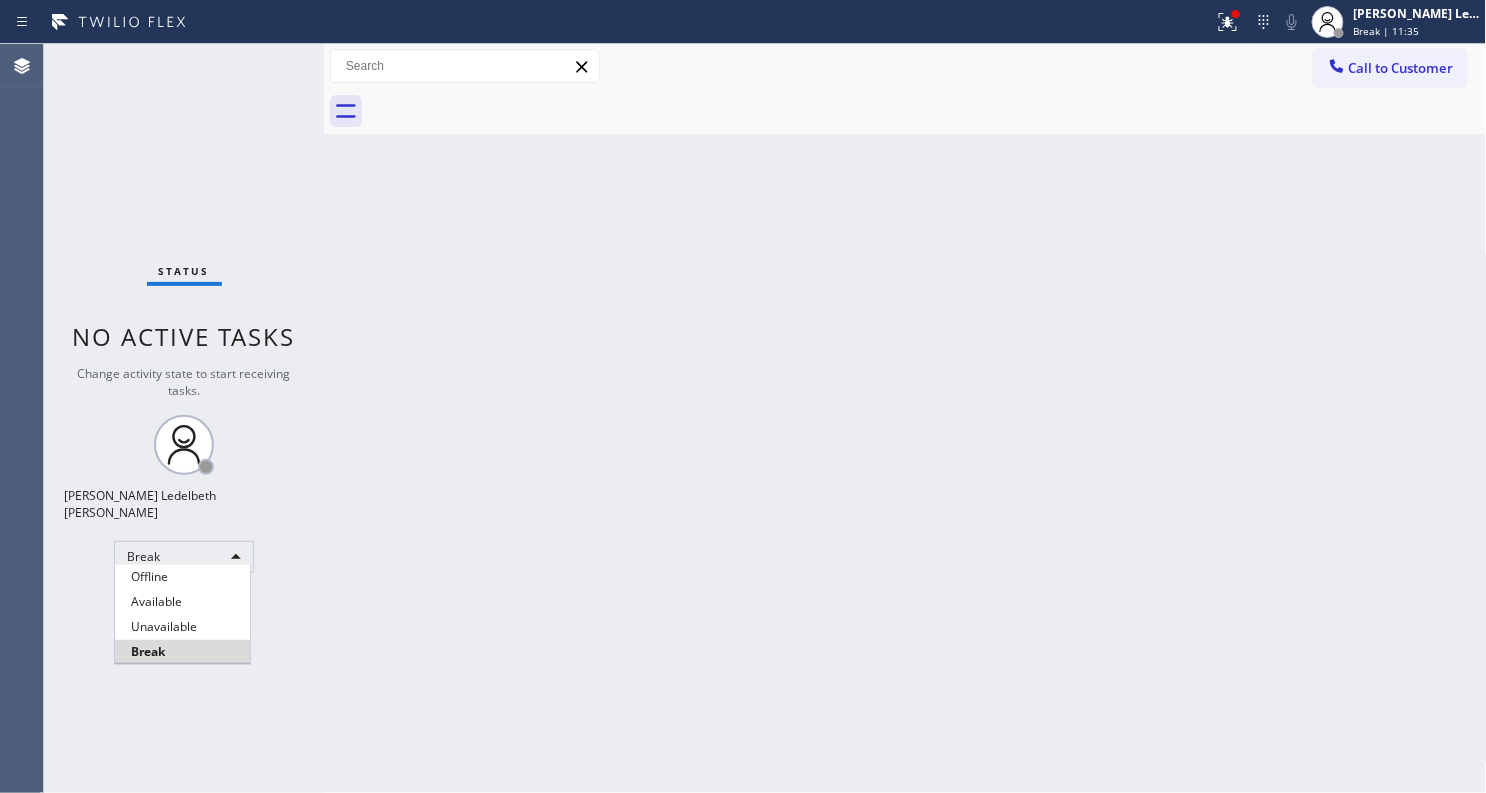 type 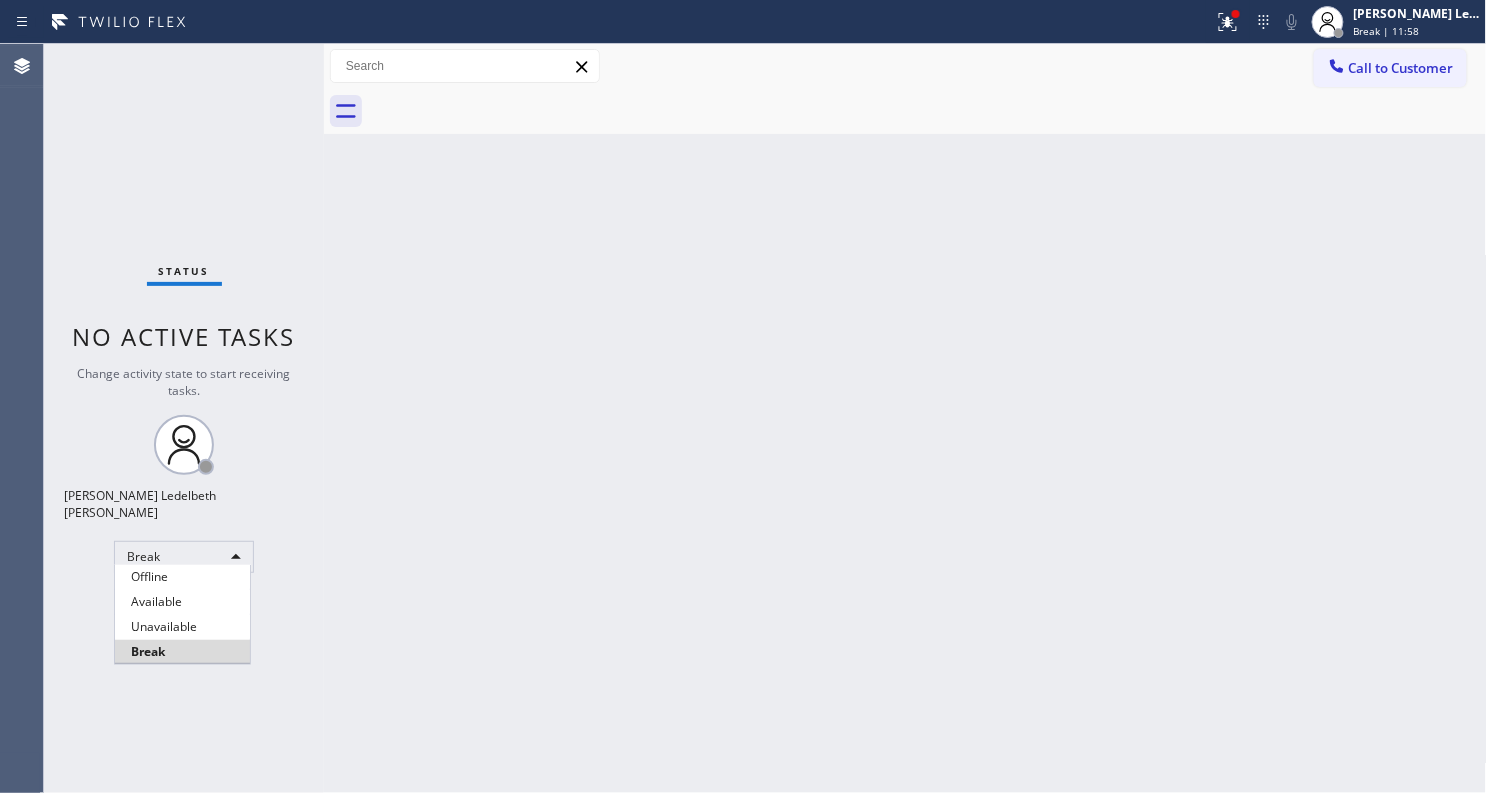 type 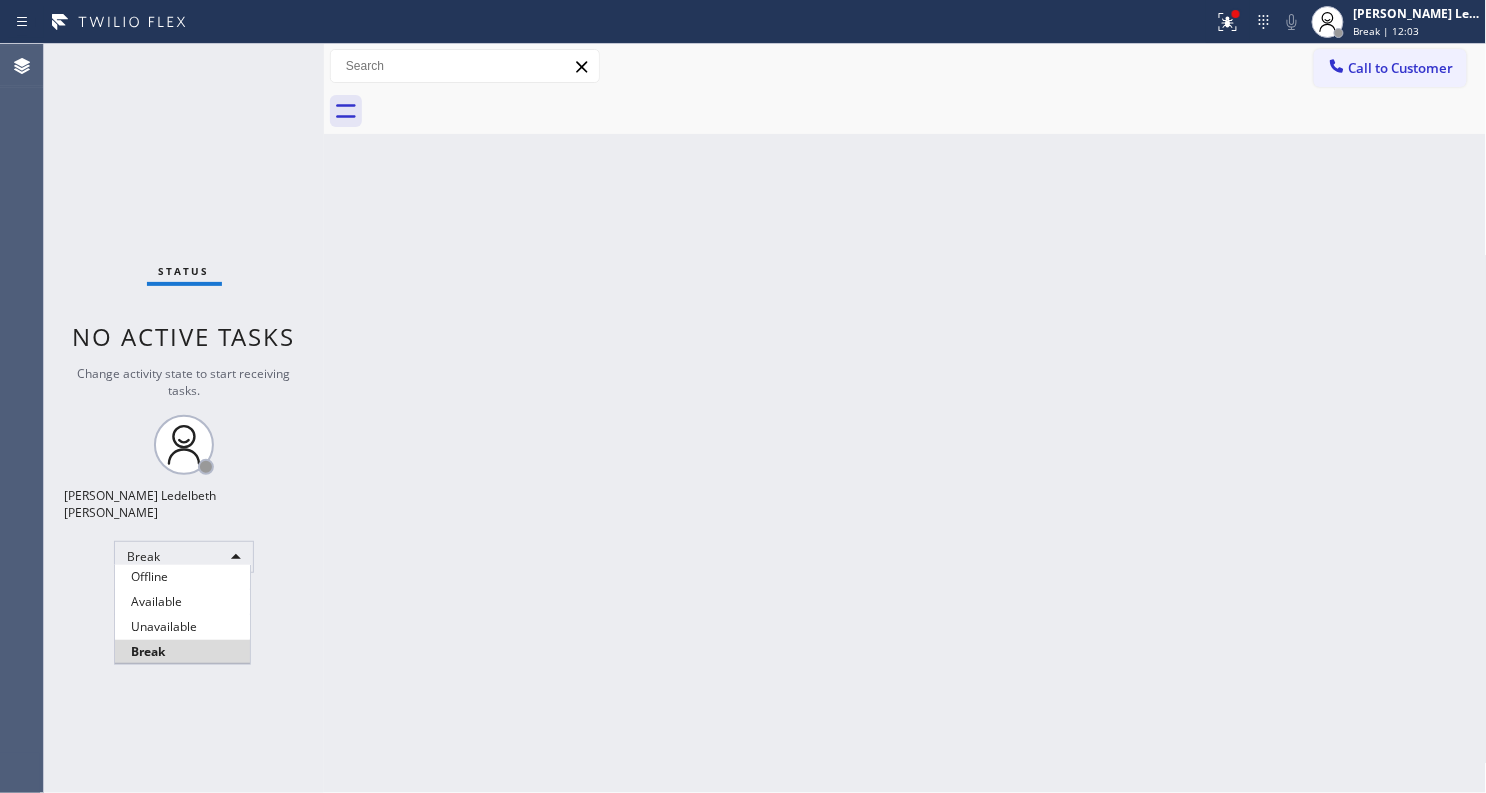 type 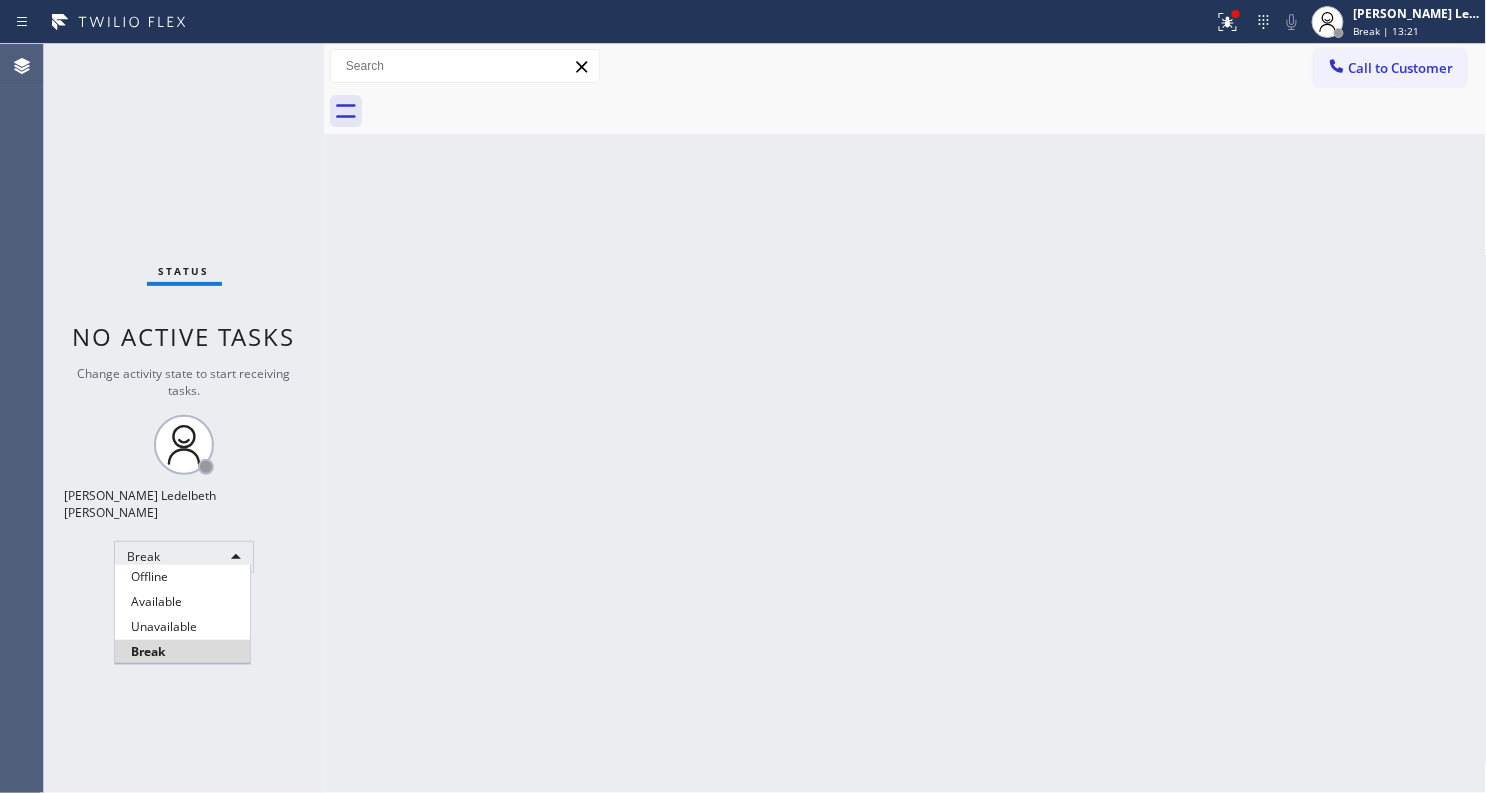 type 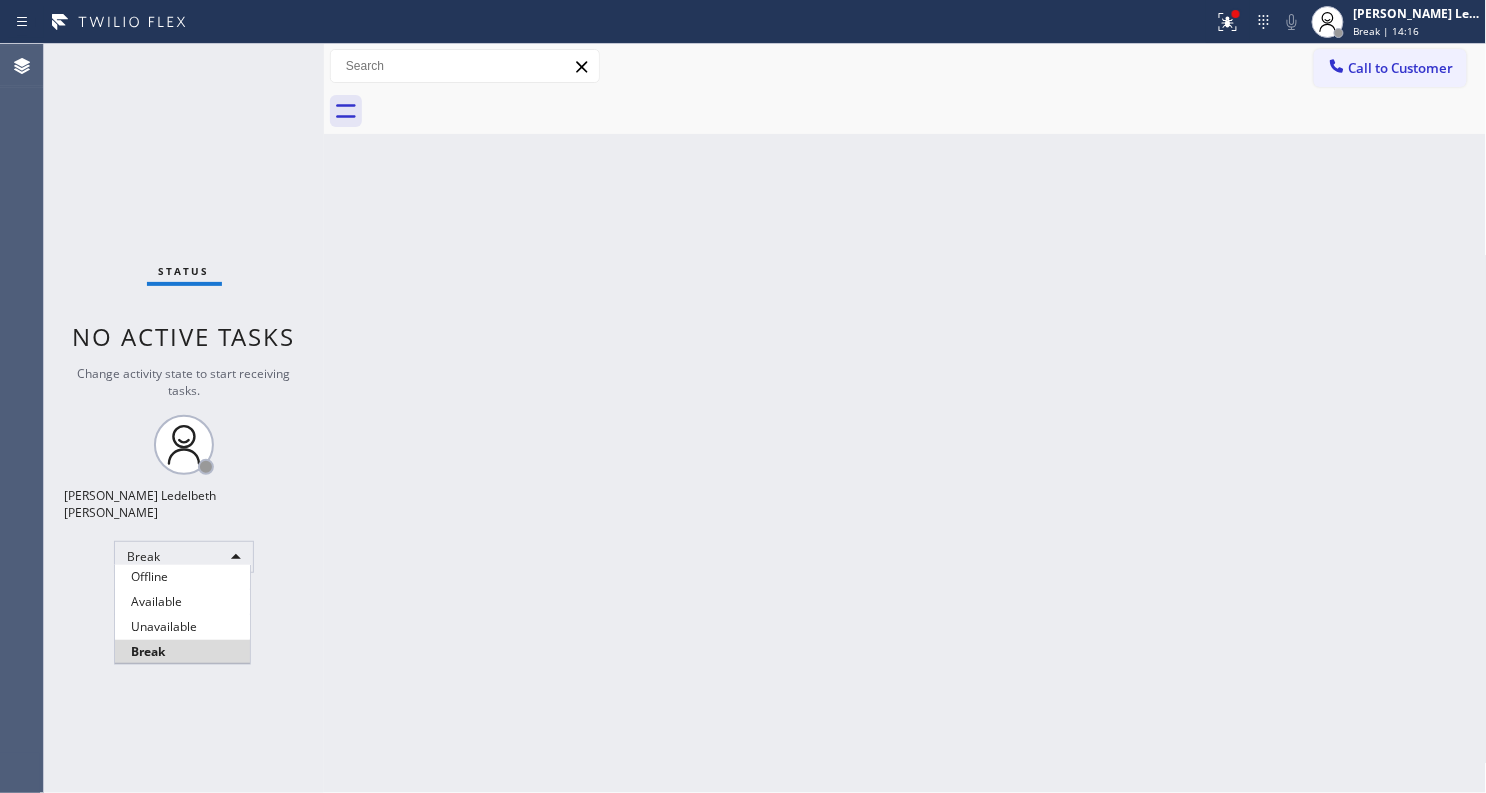 type 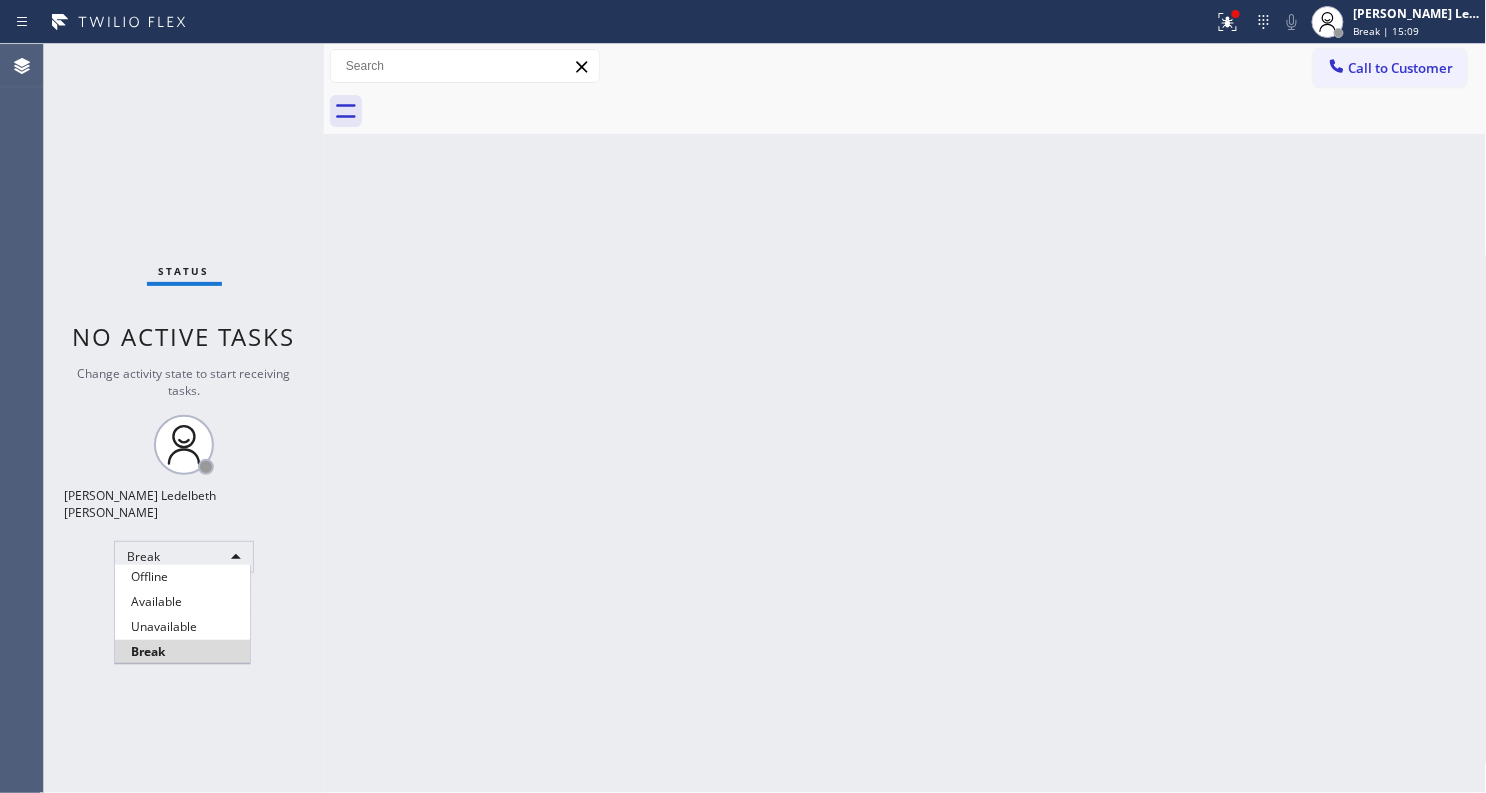 type 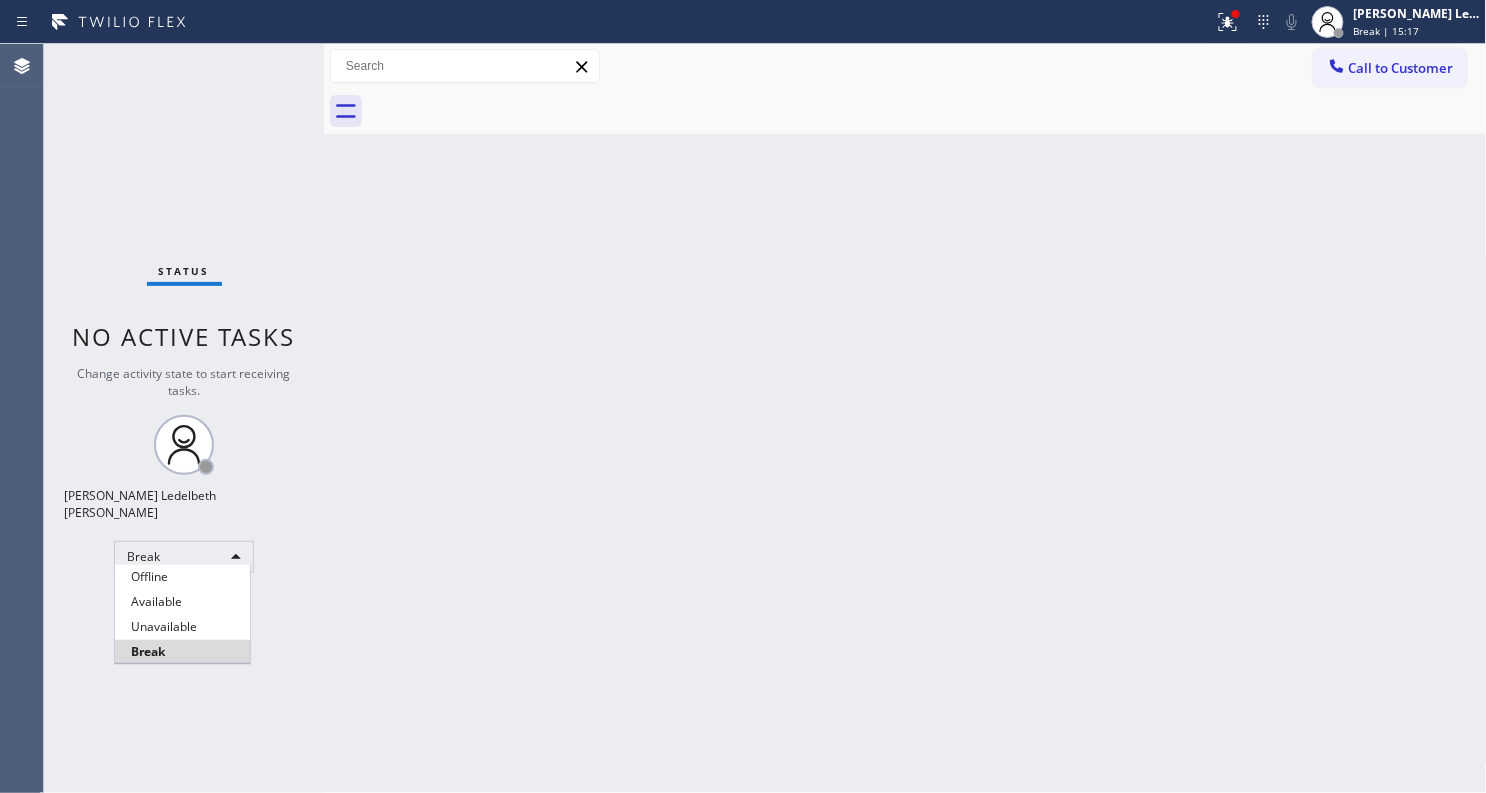 type 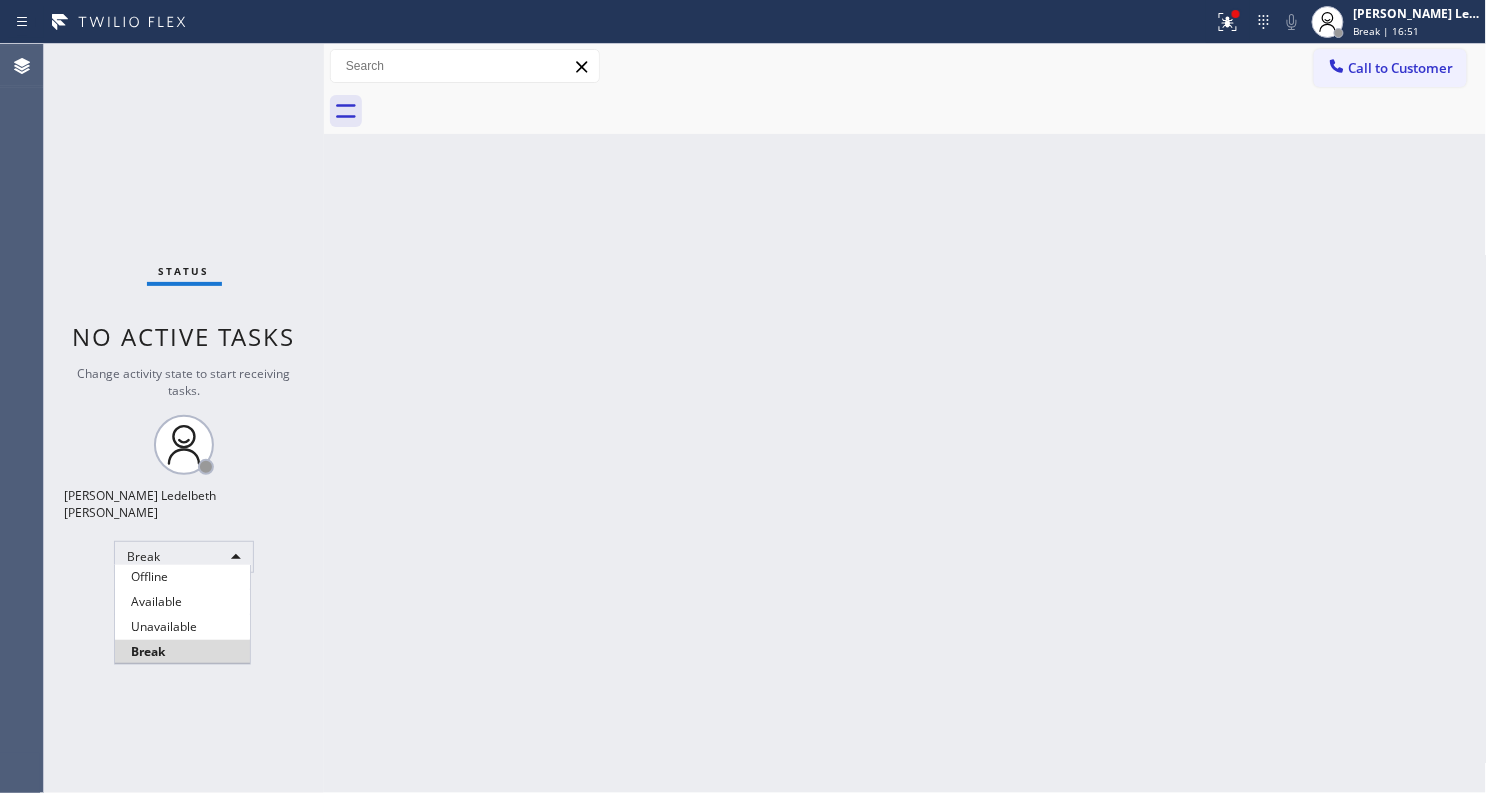 type 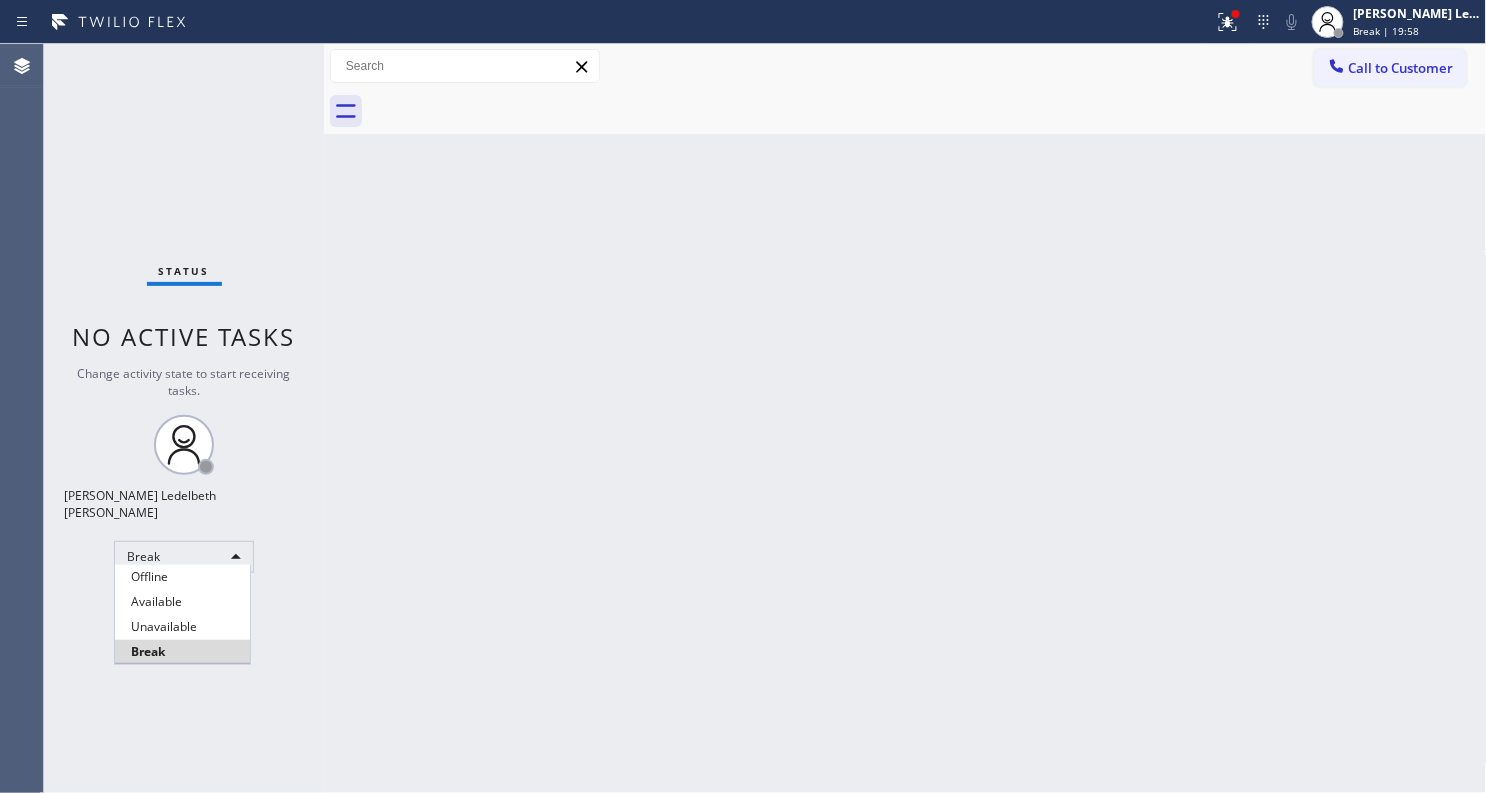 type 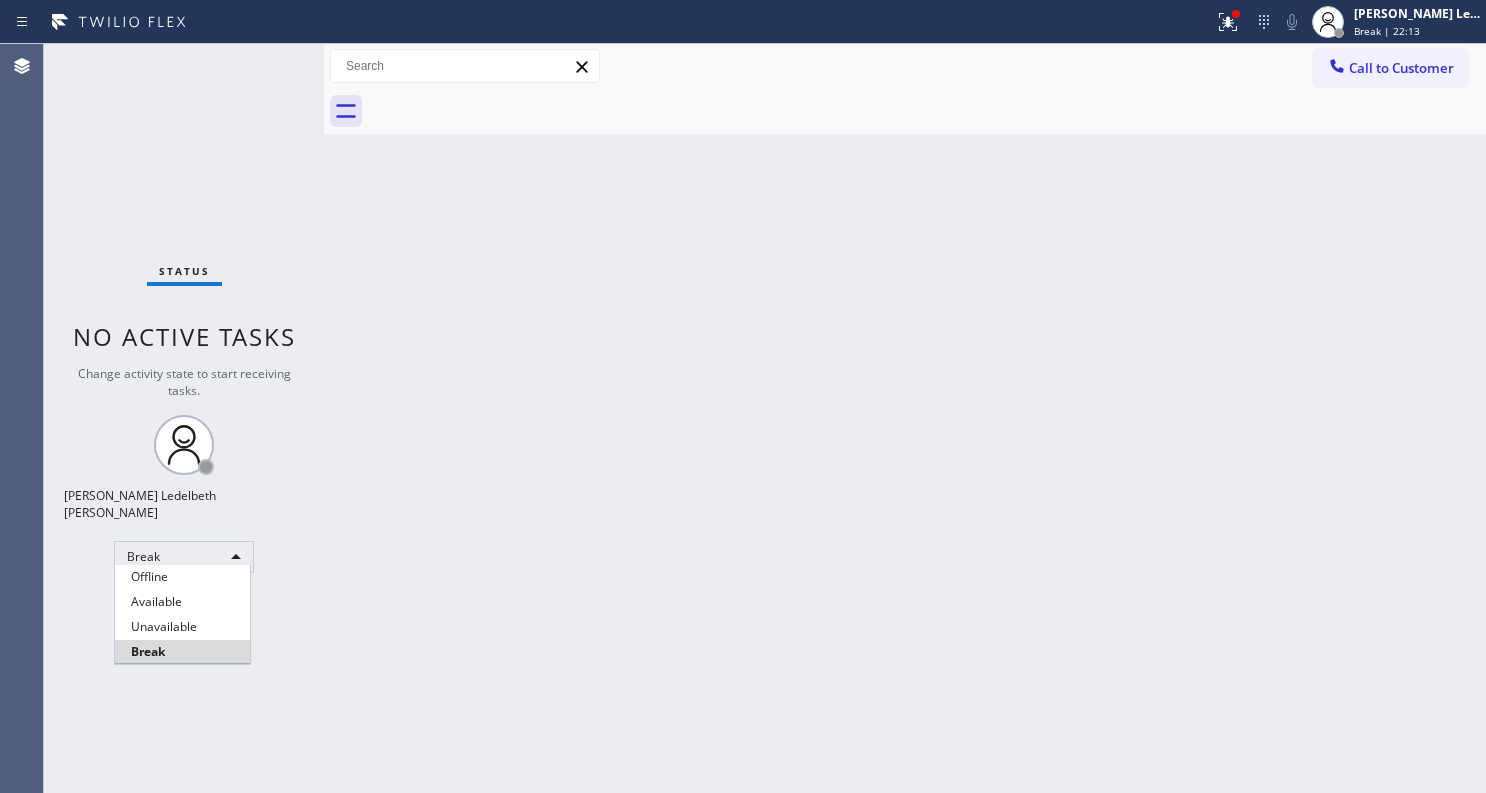 type 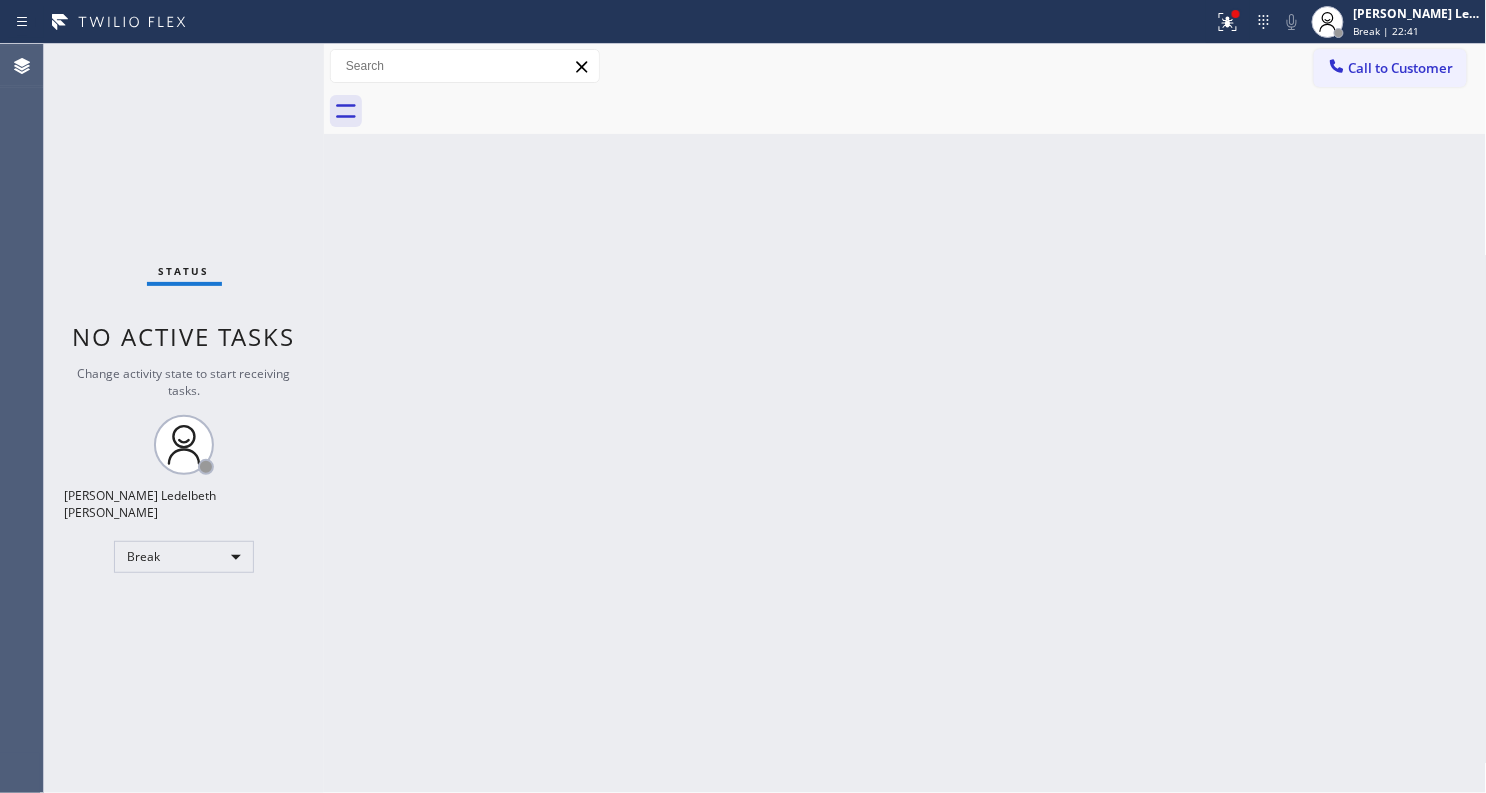 type 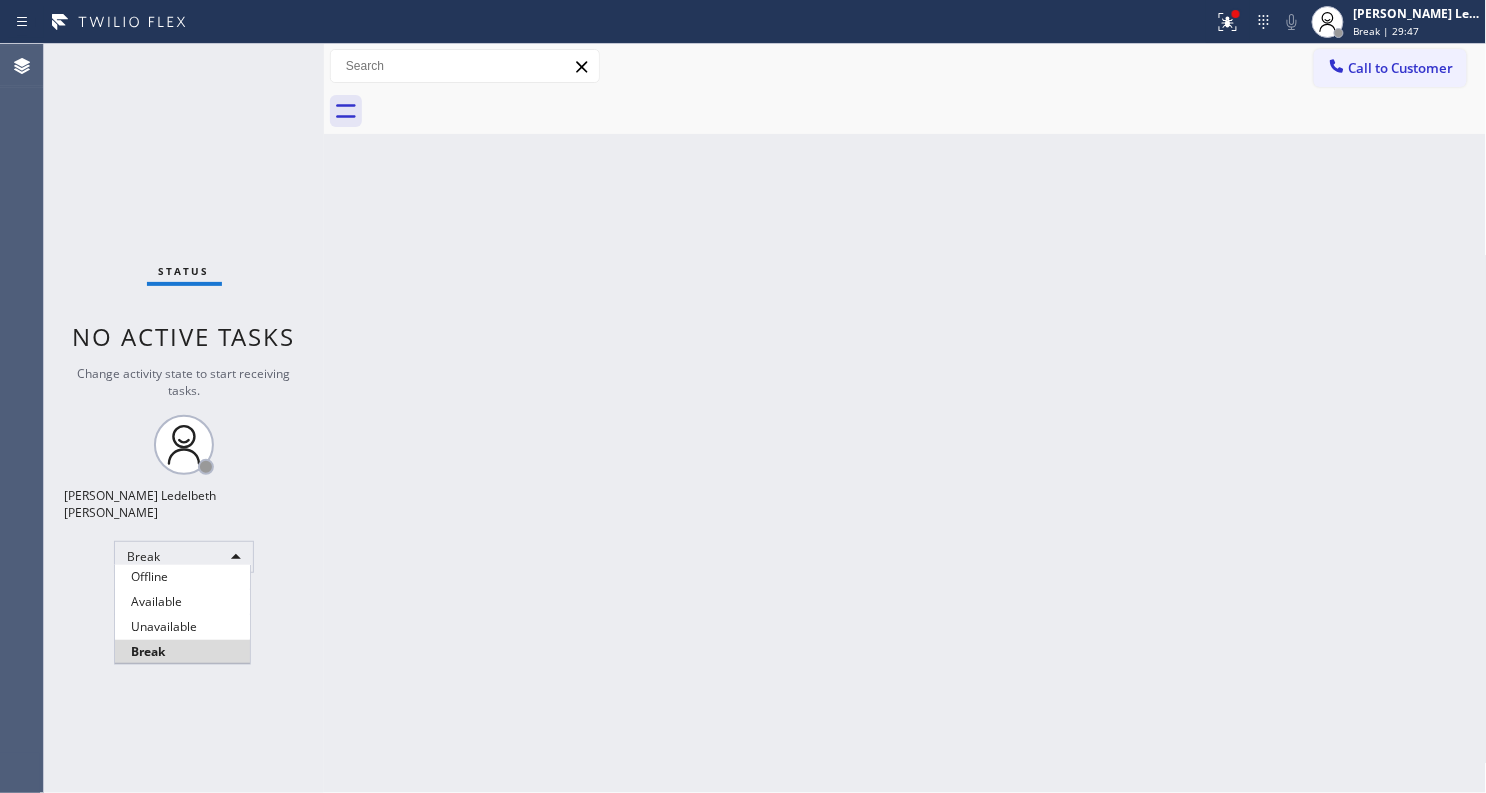type 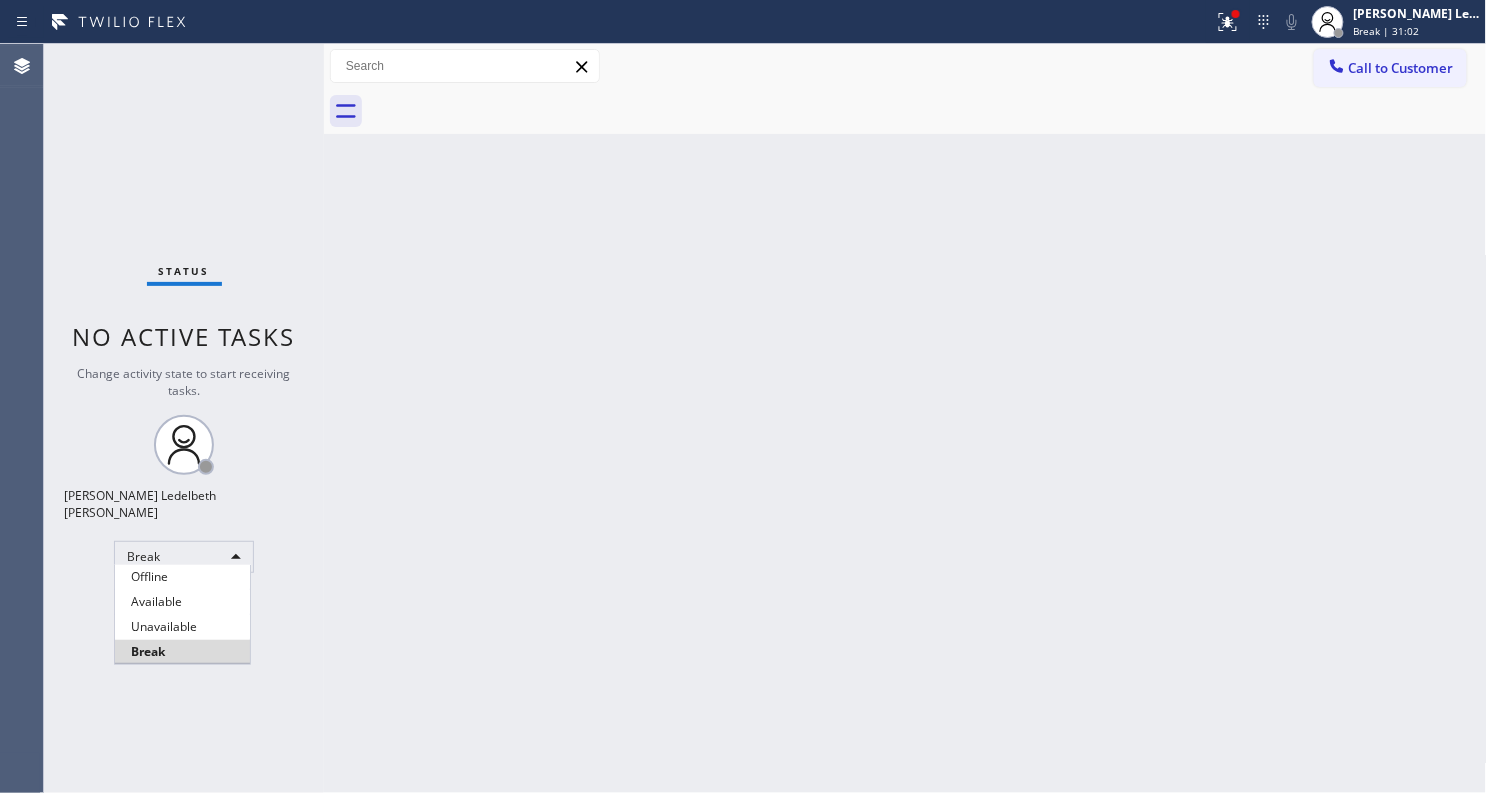 type 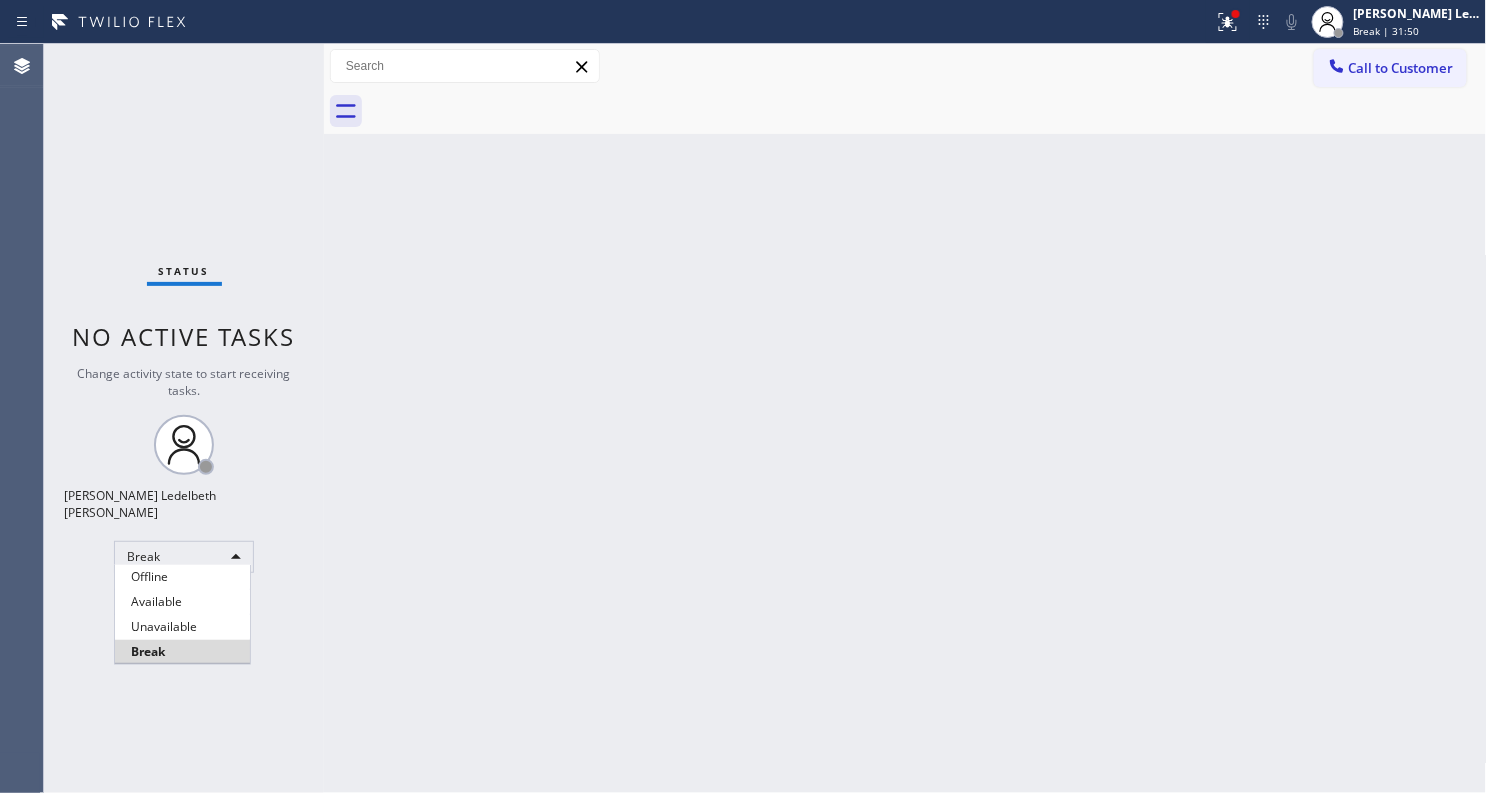 type 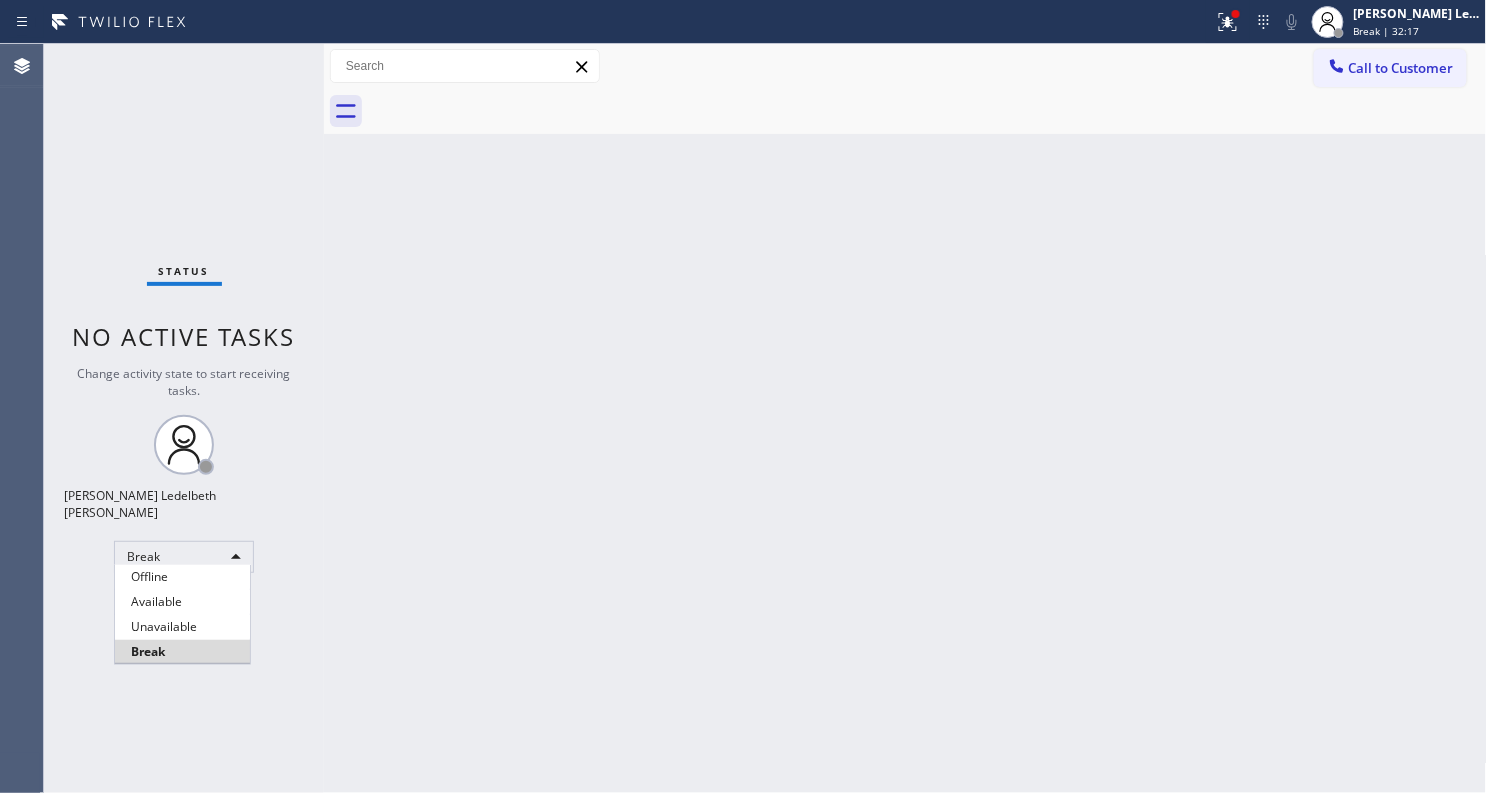 type 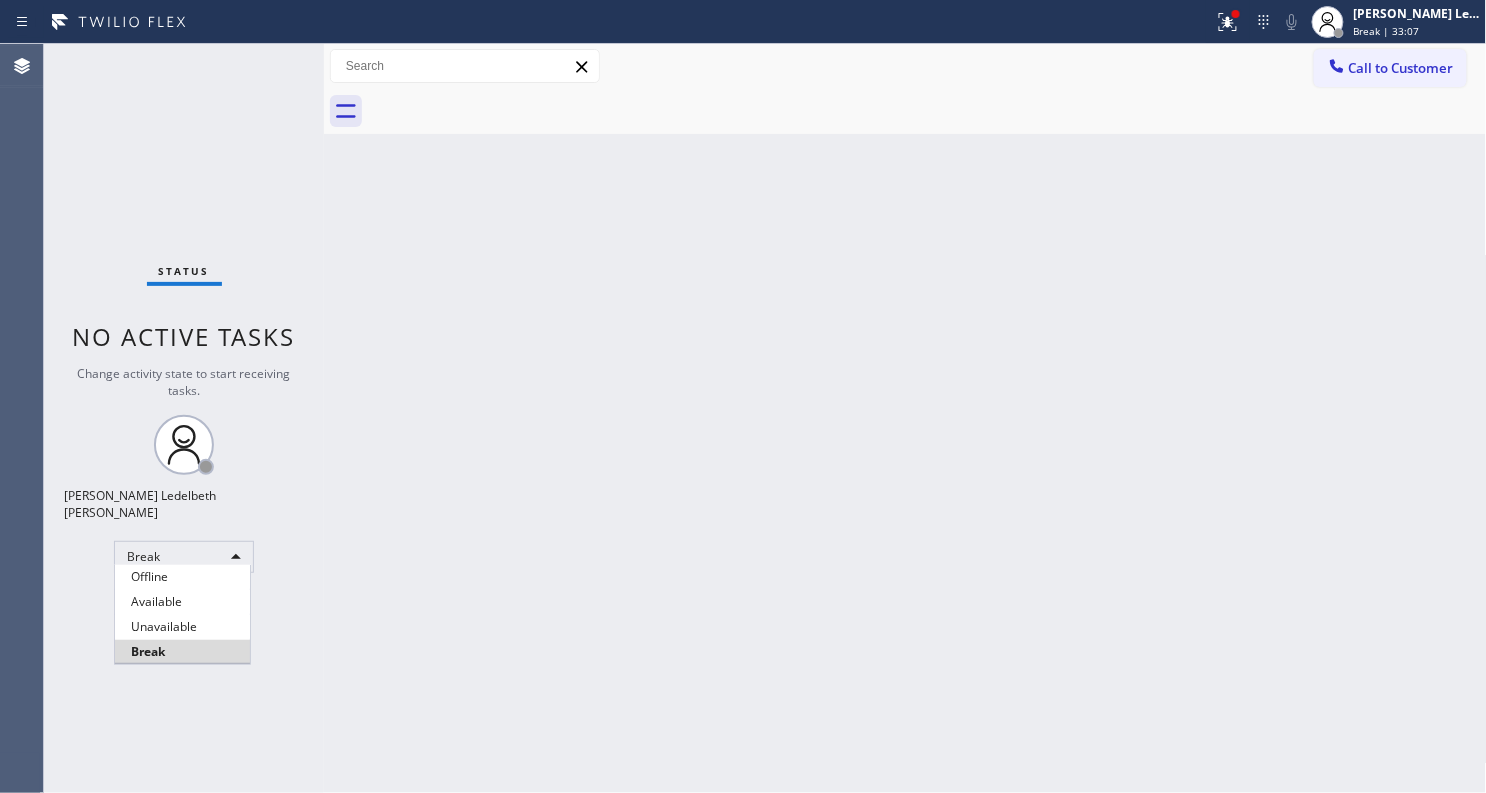 type 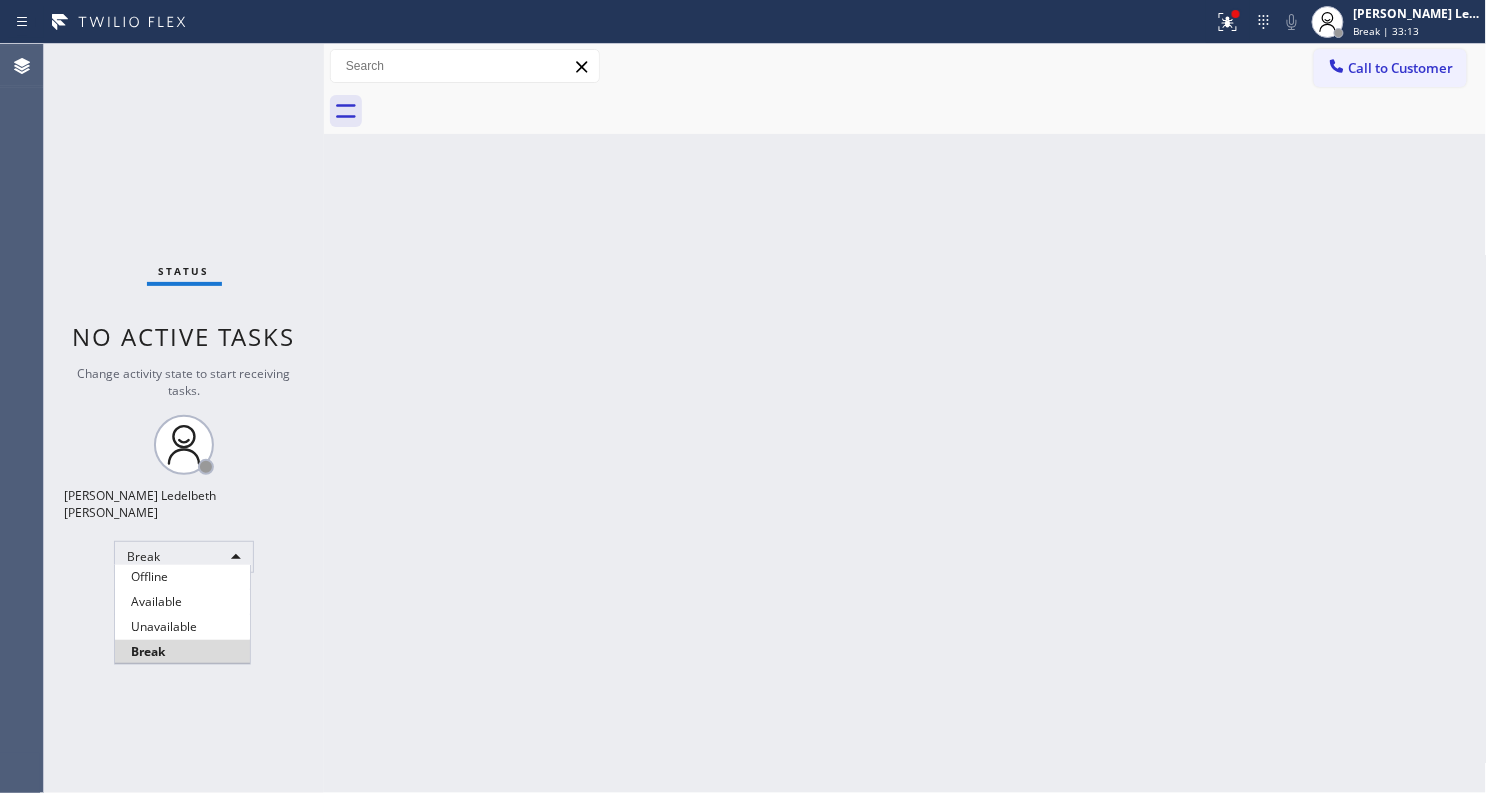 type 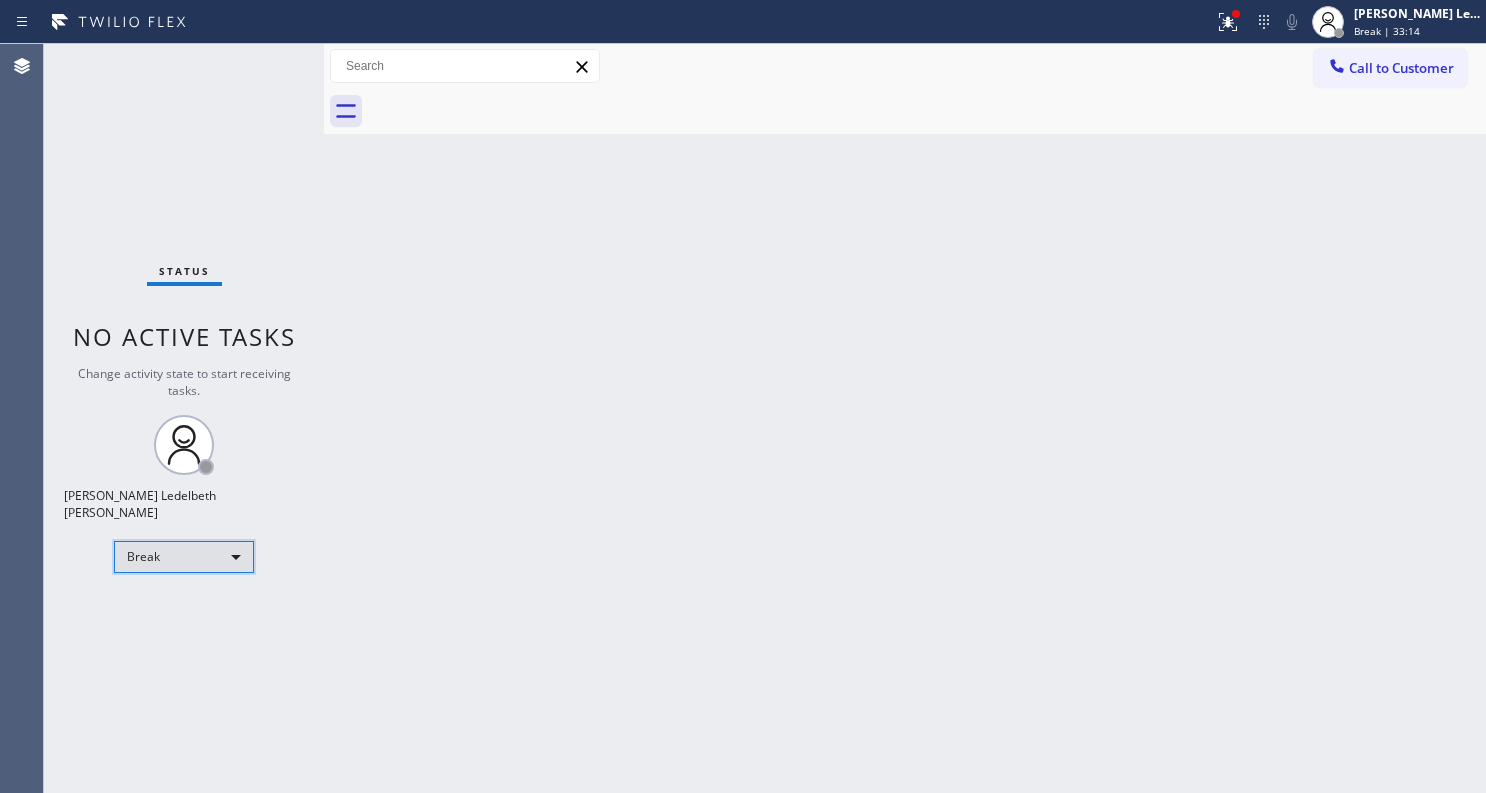 scroll, scrollTop: 0, scrollLeft: 0, axis: both 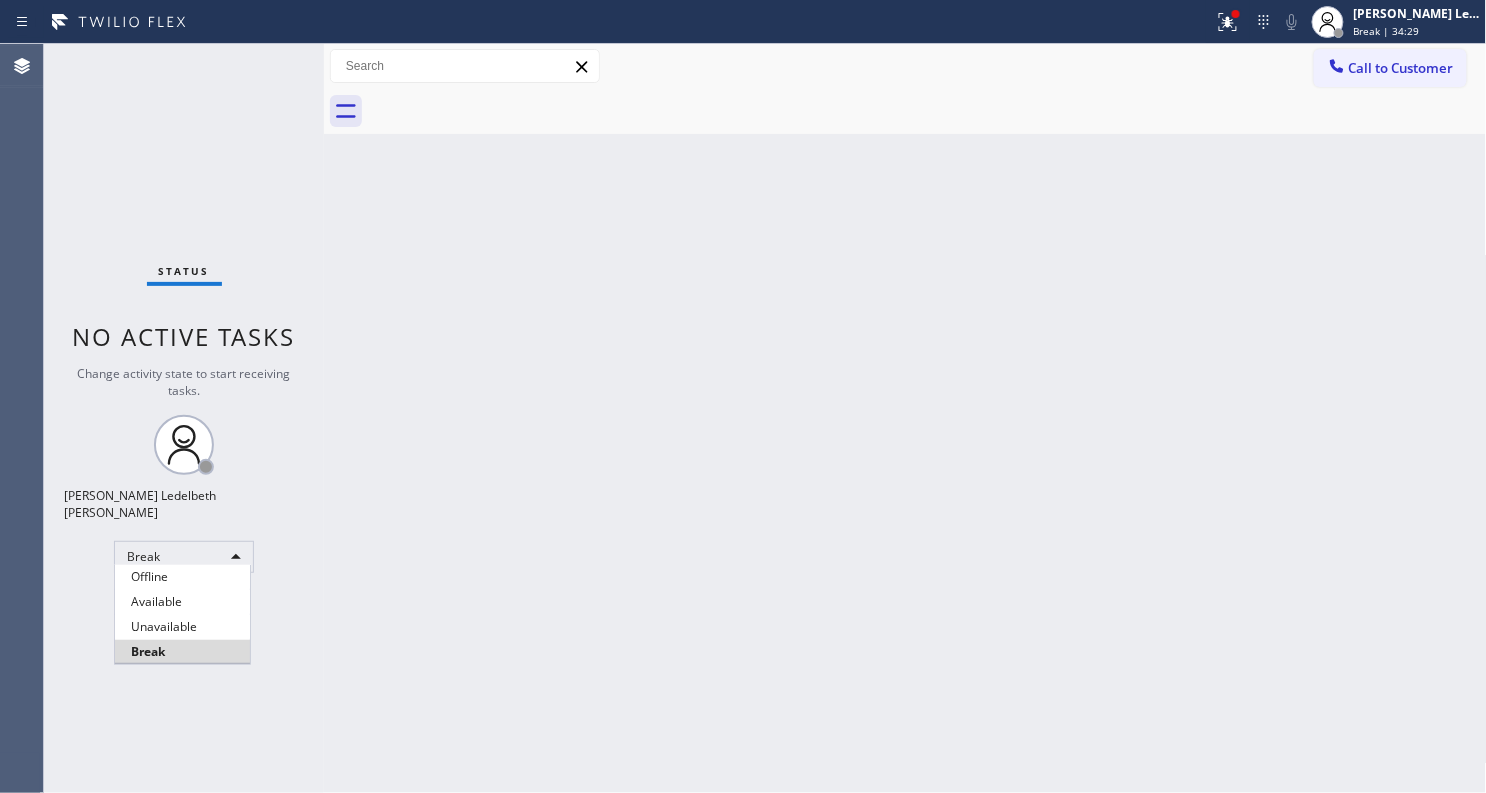 type 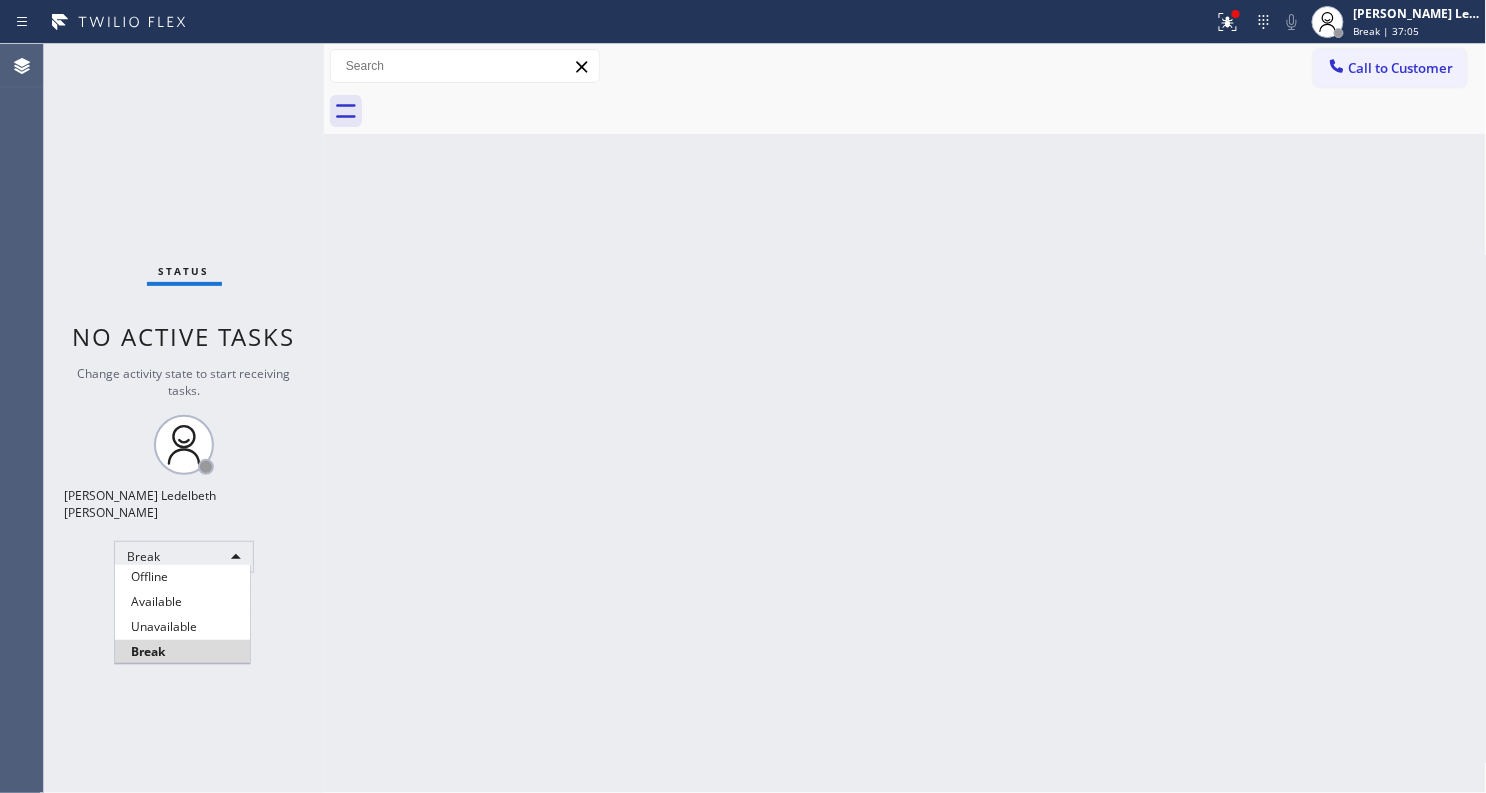 type 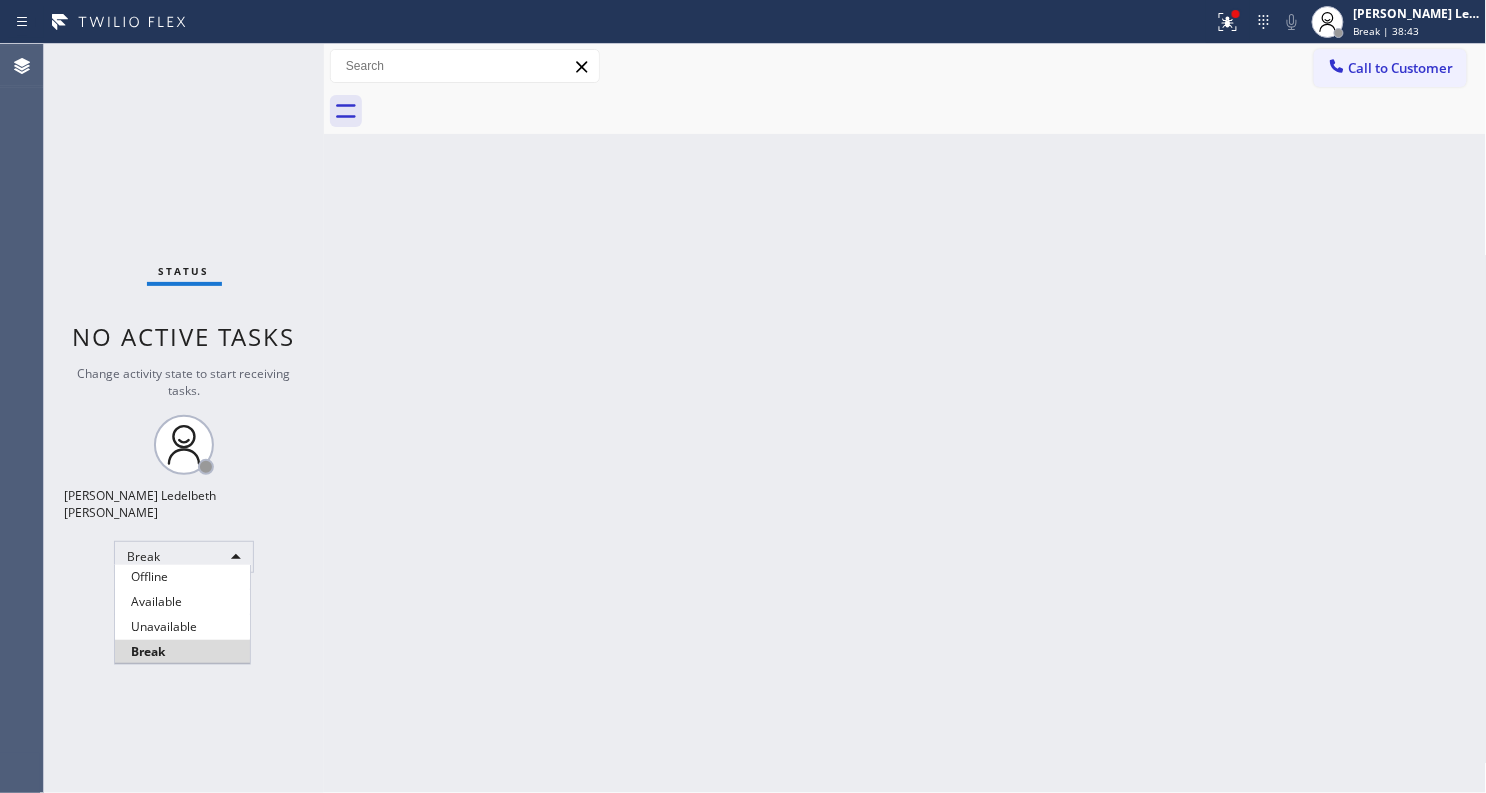 type 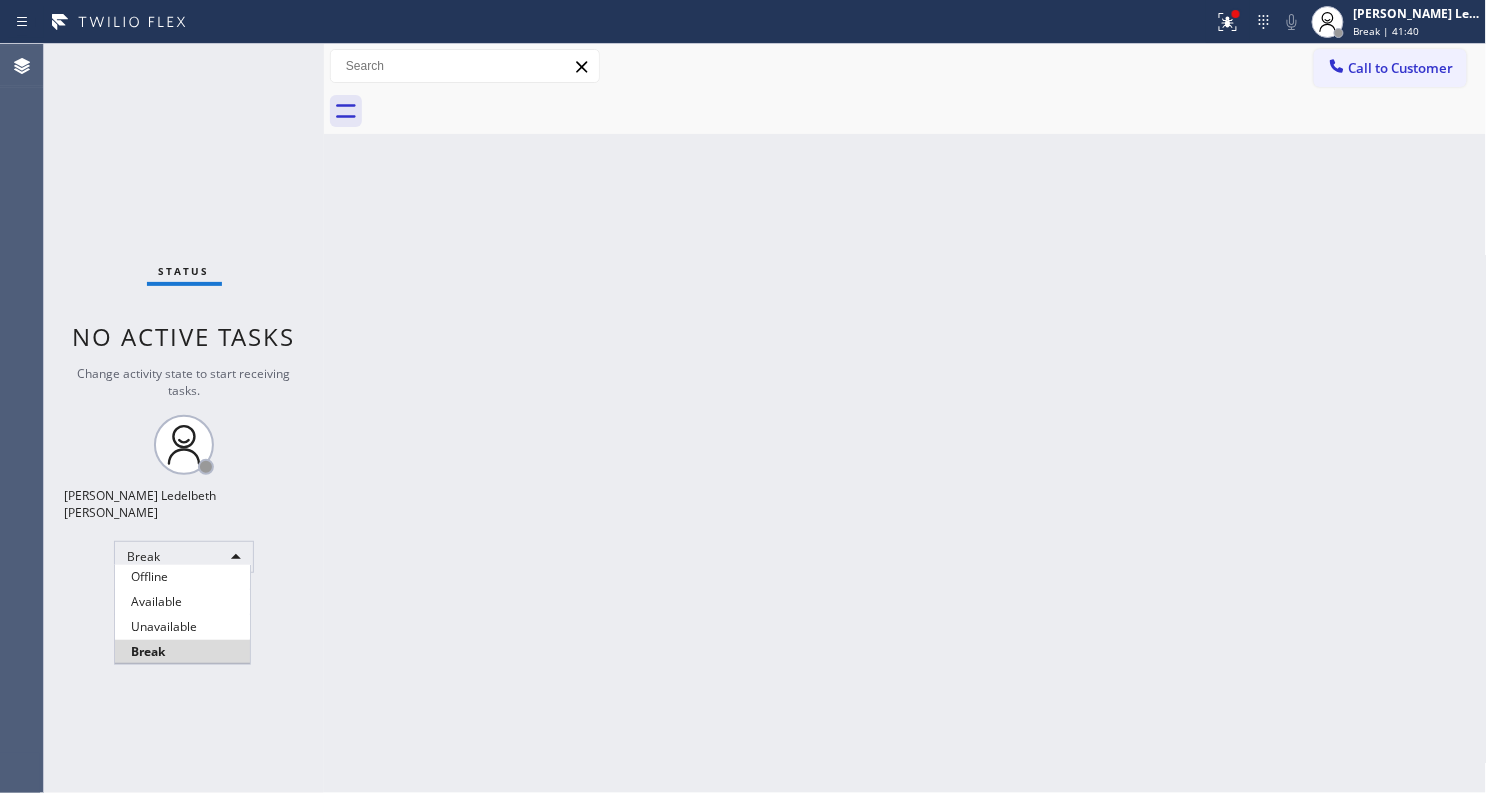 type 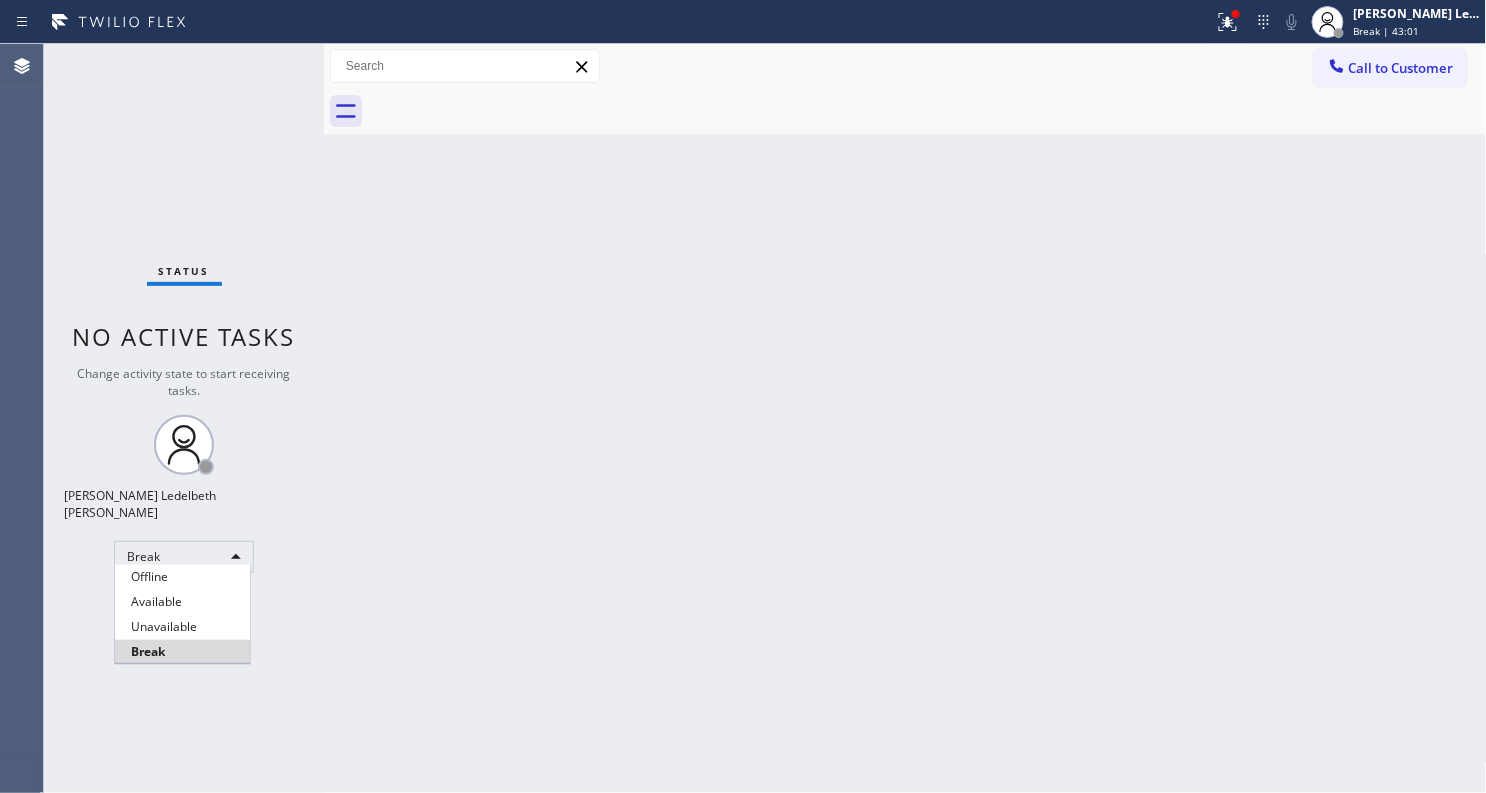 type 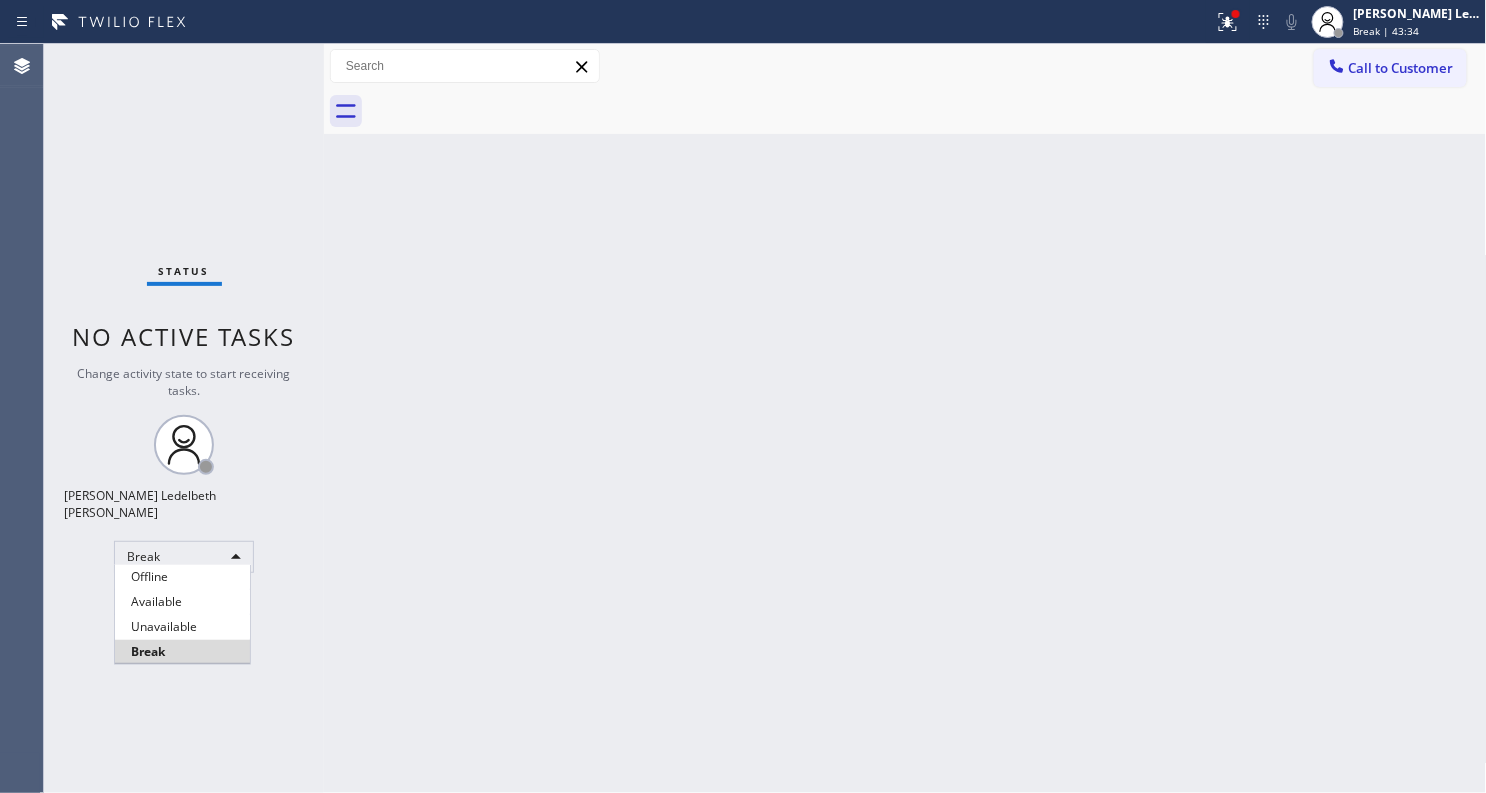 type 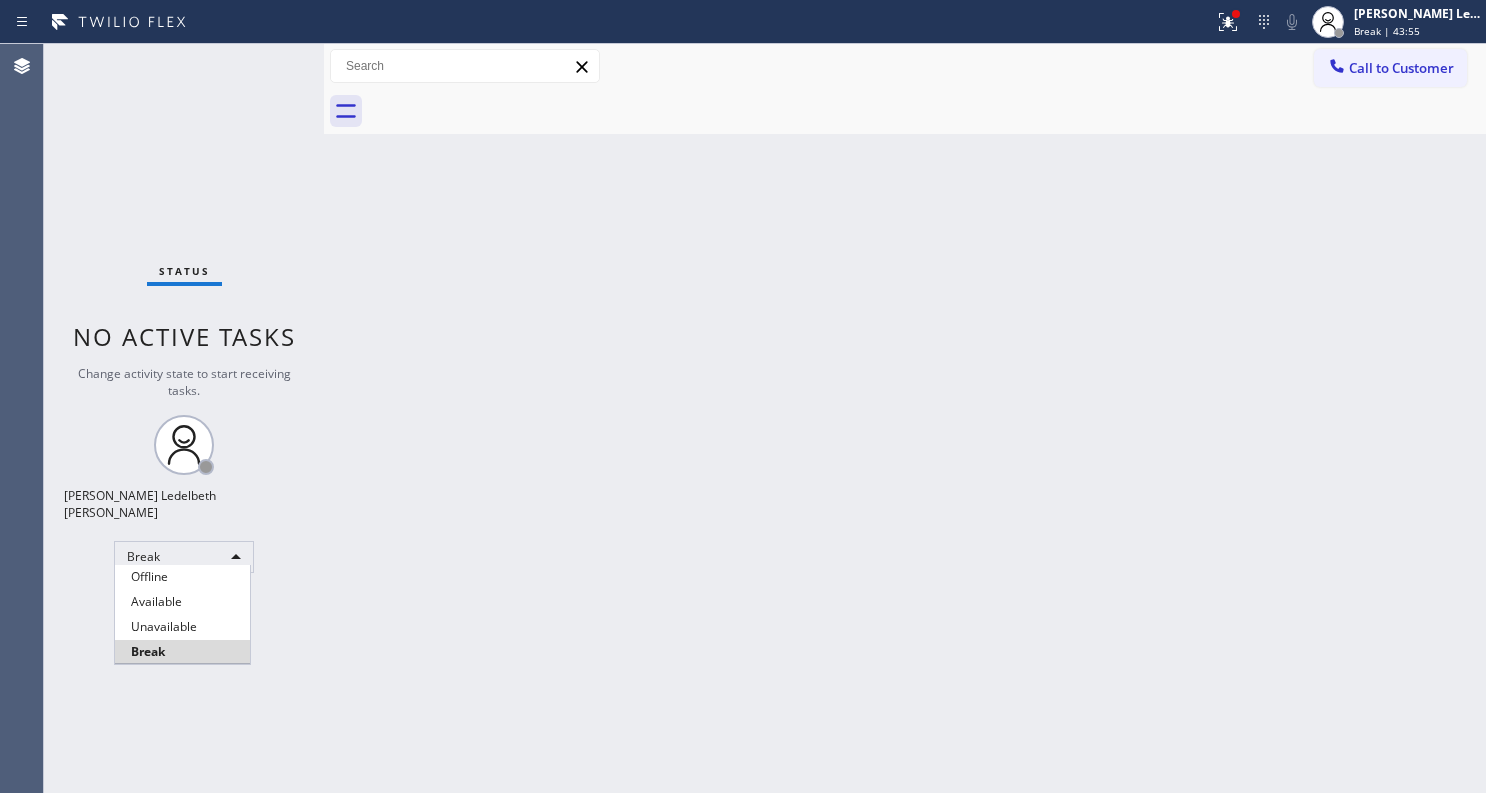 scroll, scrollTop: 0, scrollLeft: 0, axis: both 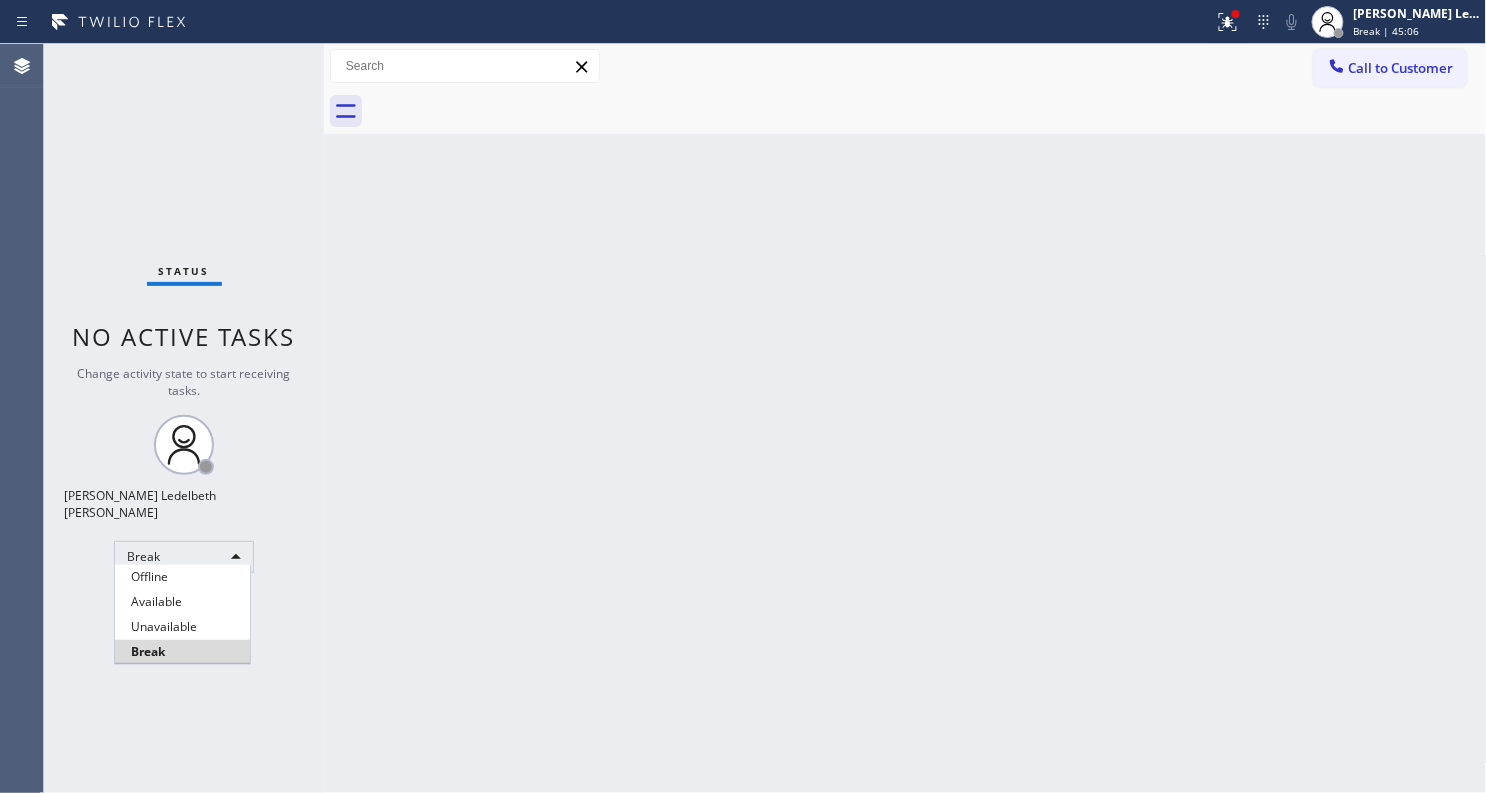 type 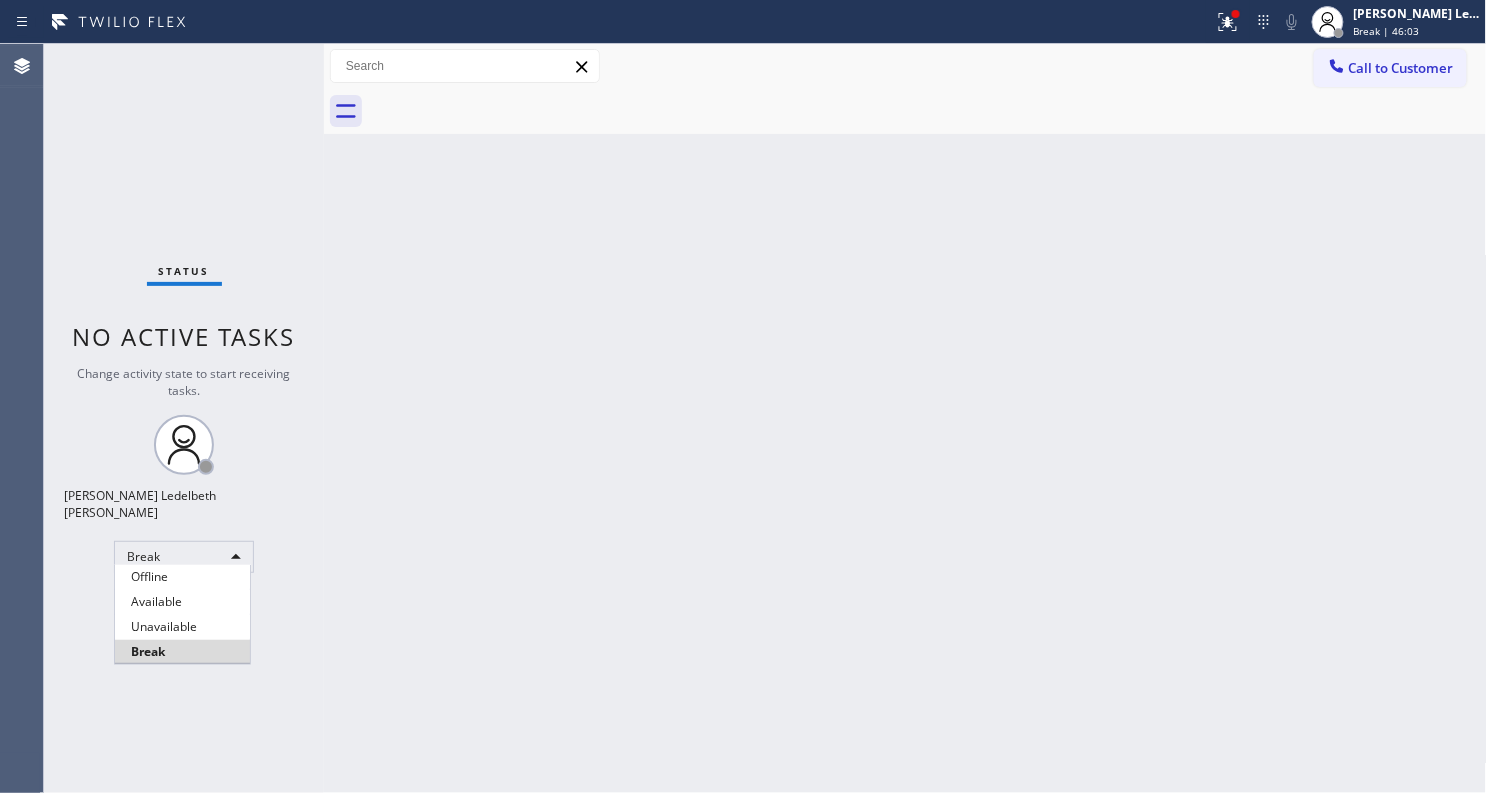 type 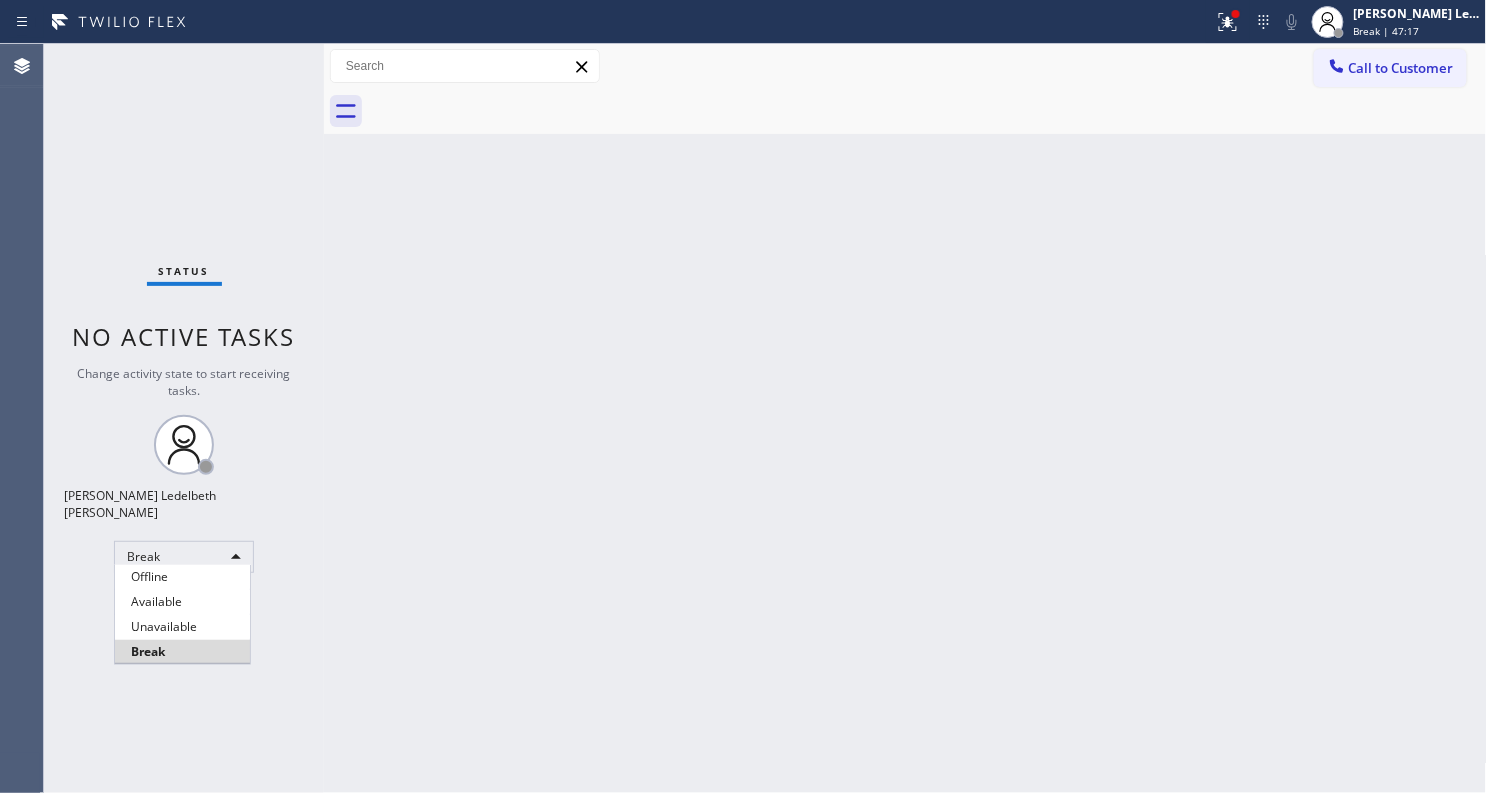type 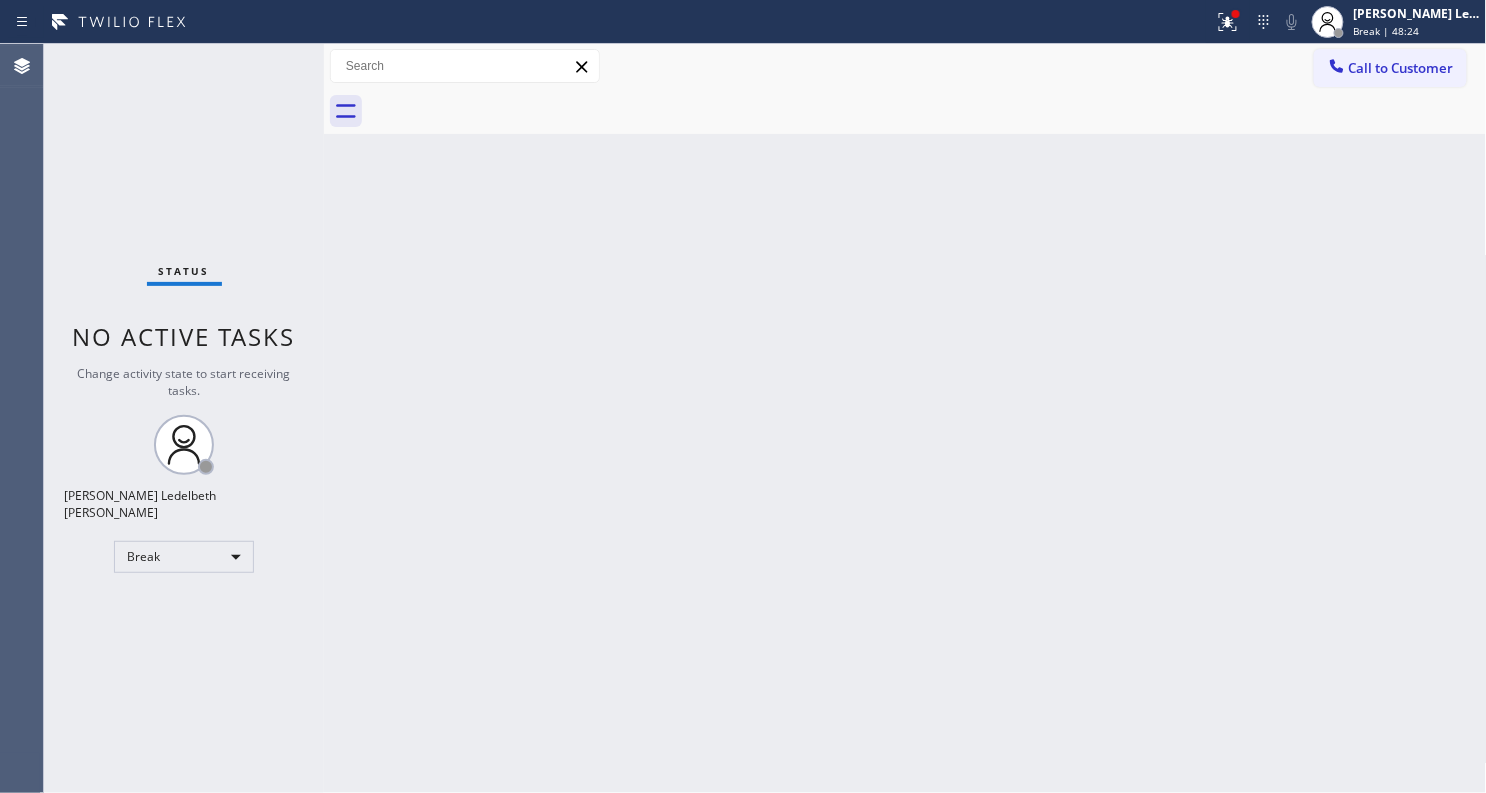type 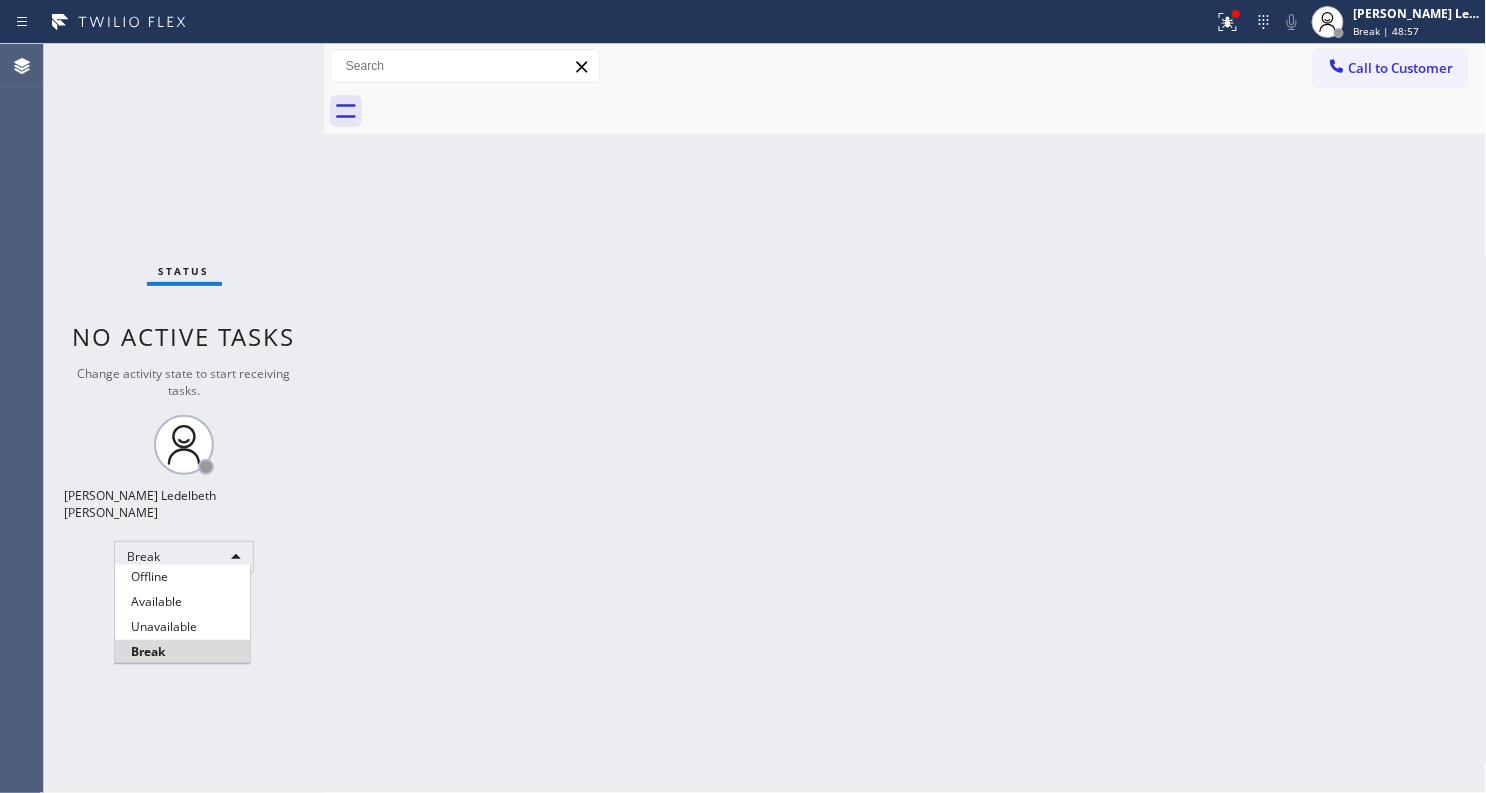 type 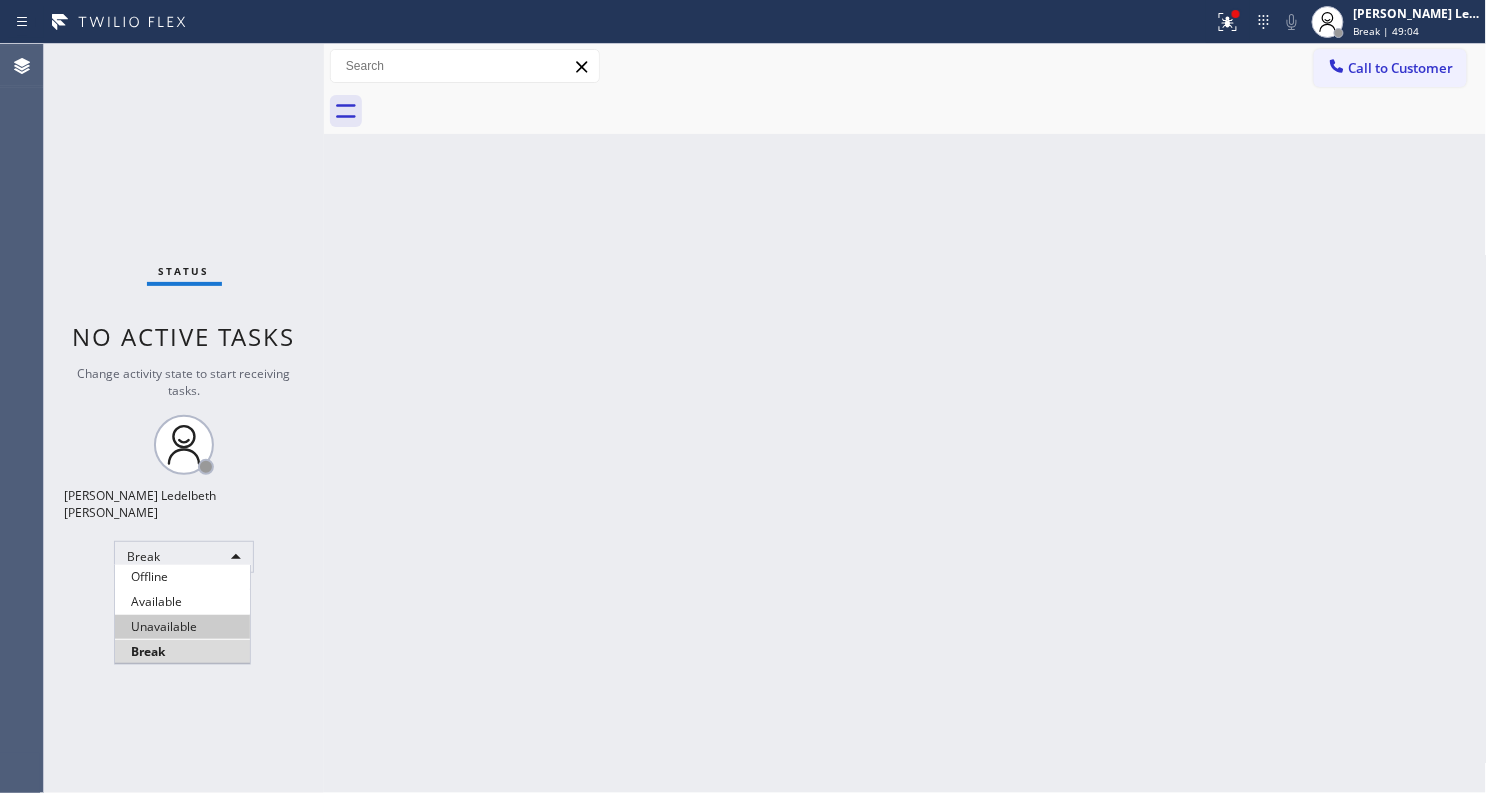 click on "Unavailable" at bounding box center [182, 627] 